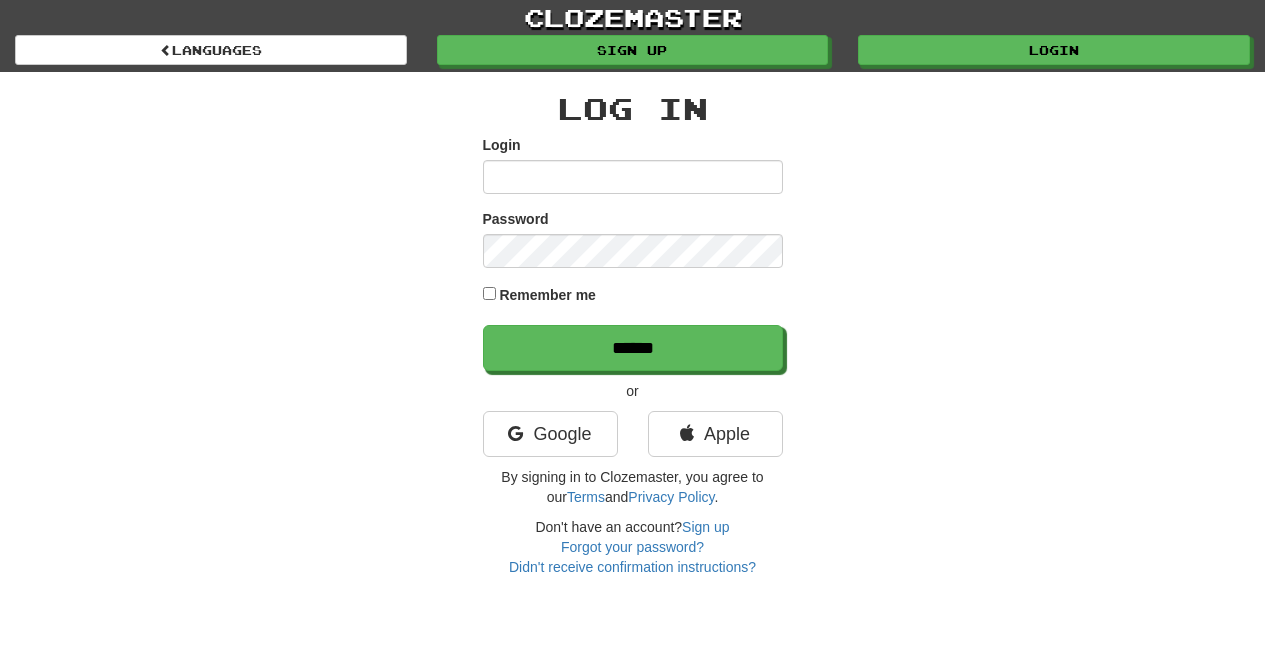 scroll, scrollTop: 0, scrollLeft: 0, axis: both 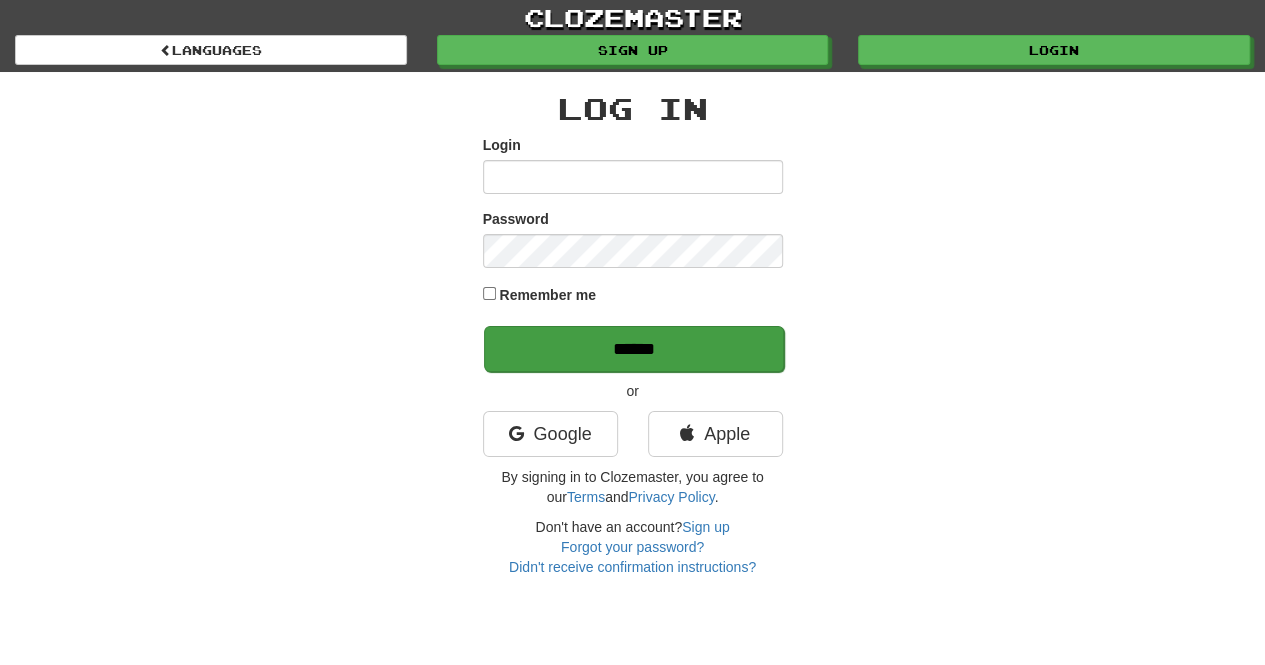 type on "**********" 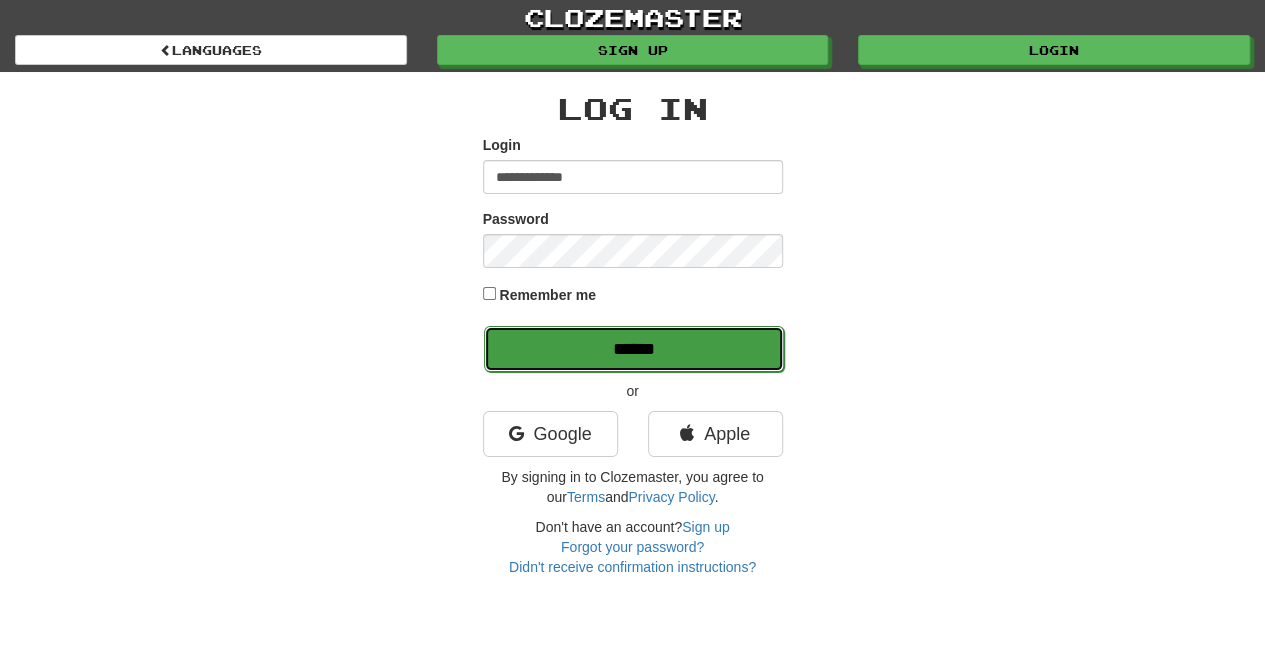 click on "******" at bounding box center (634, 349) 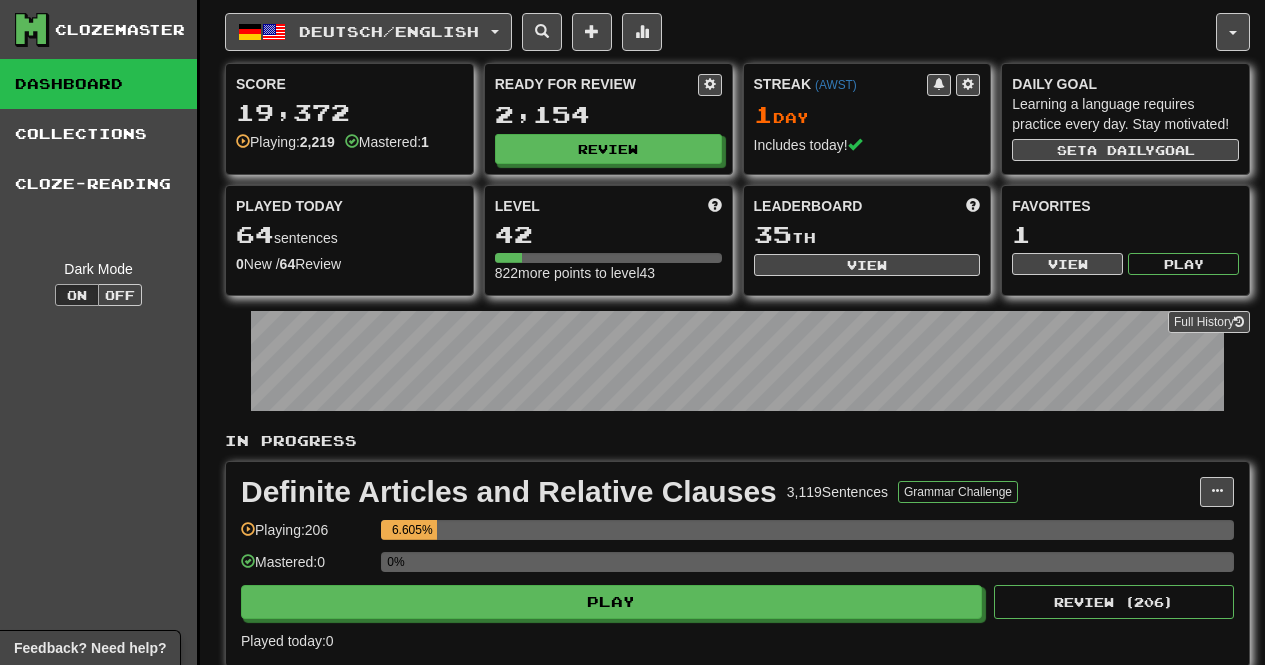 scroll, scrollTop: 0, scrollLeft: 0, axis: both 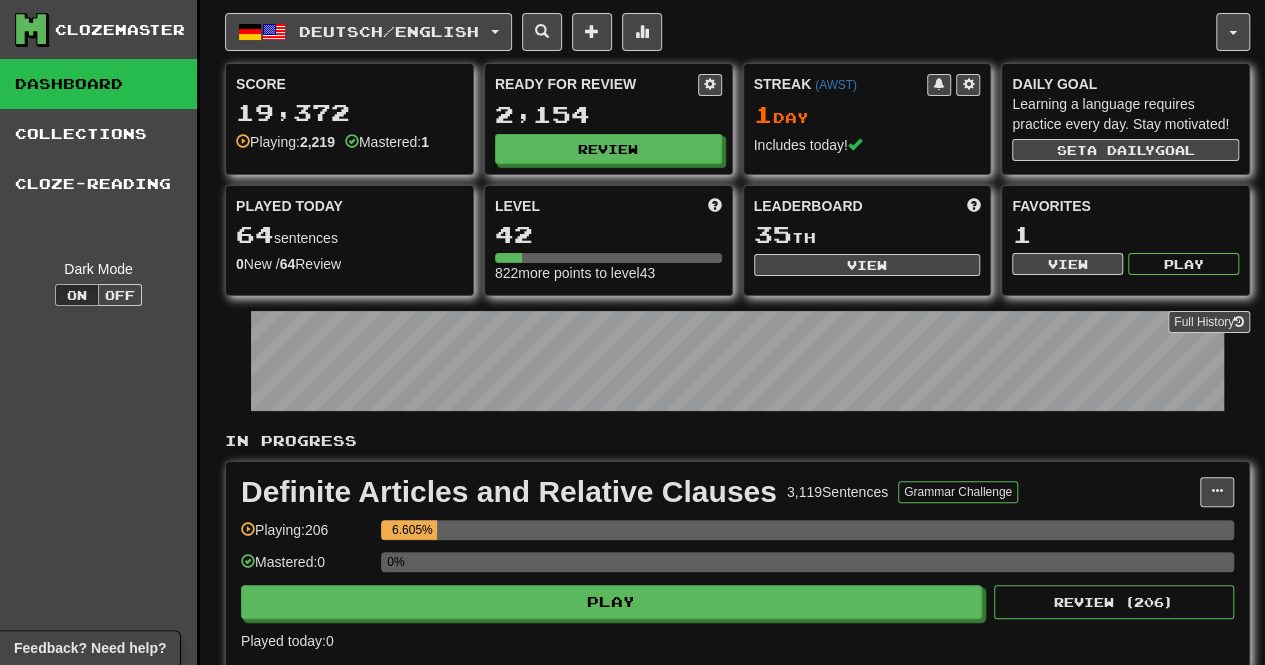 click on "Clozemaster Dashboard Collections Cloze-Reading Dark Mode On Off" 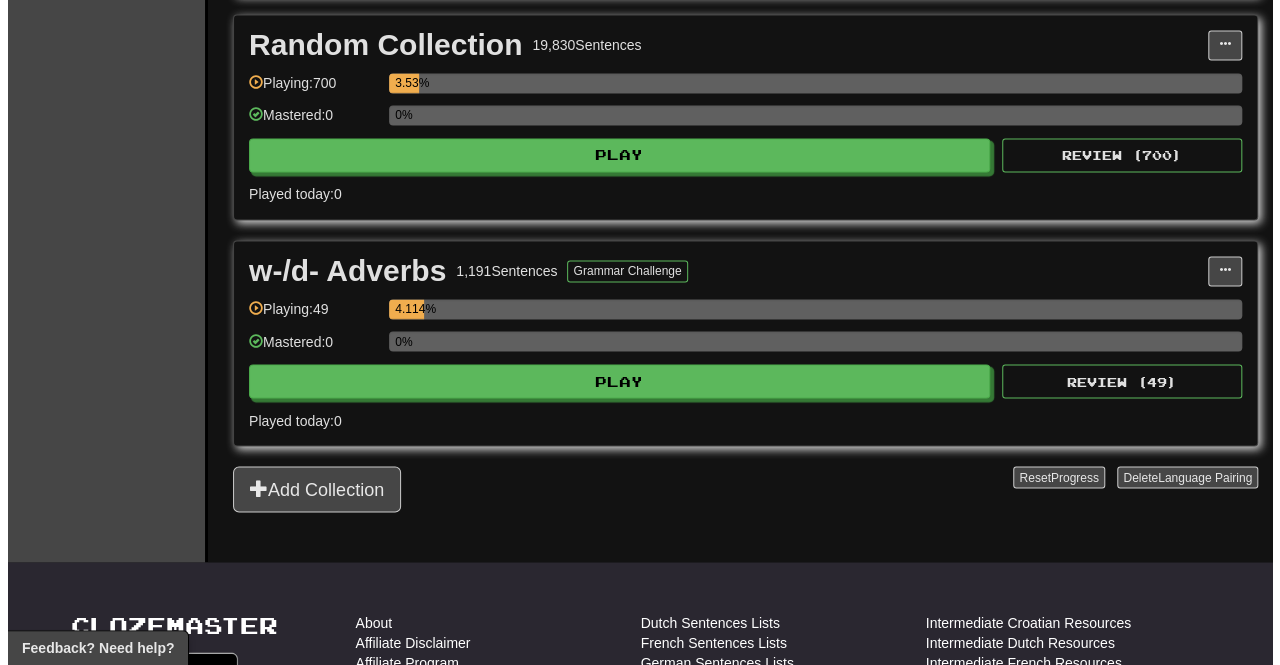 scroll, scrollTop: 1576, scrollLeft: 0, axis: vertical 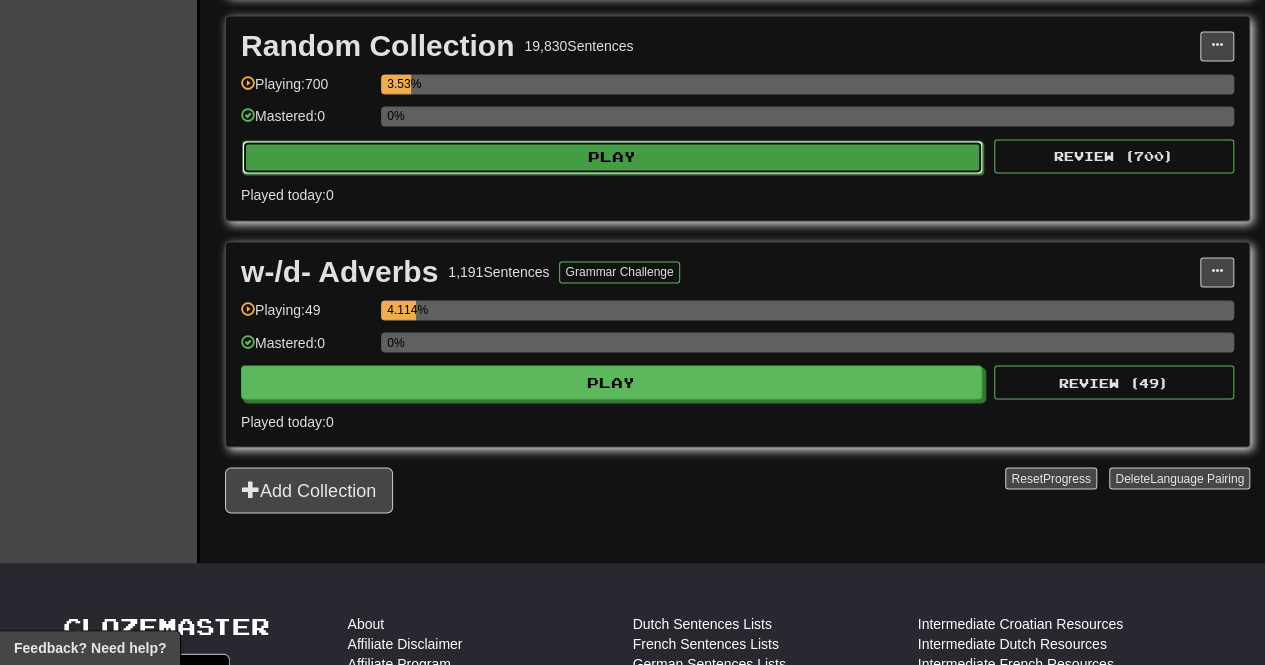click on "Play" 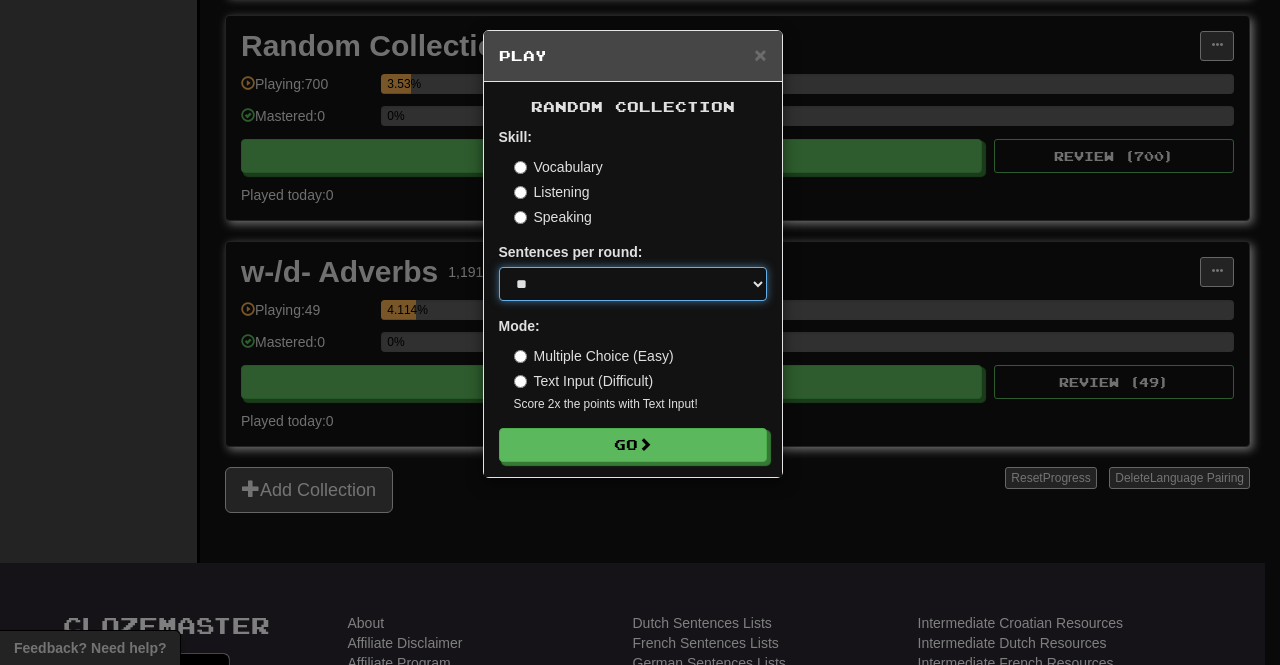 click on "* ** ** ** ** ** *** ********" at bounding box center [633, 284] 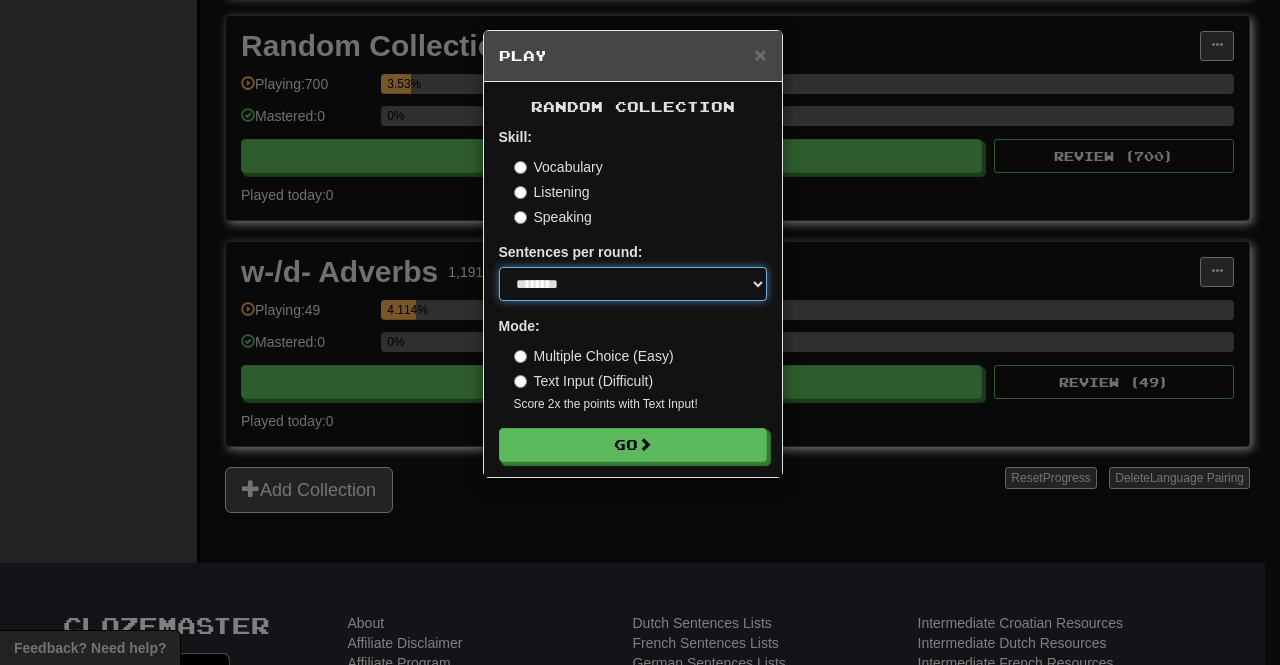 click on "* ** ** ** ** ** *** ********" at bounding box center (633, 284) 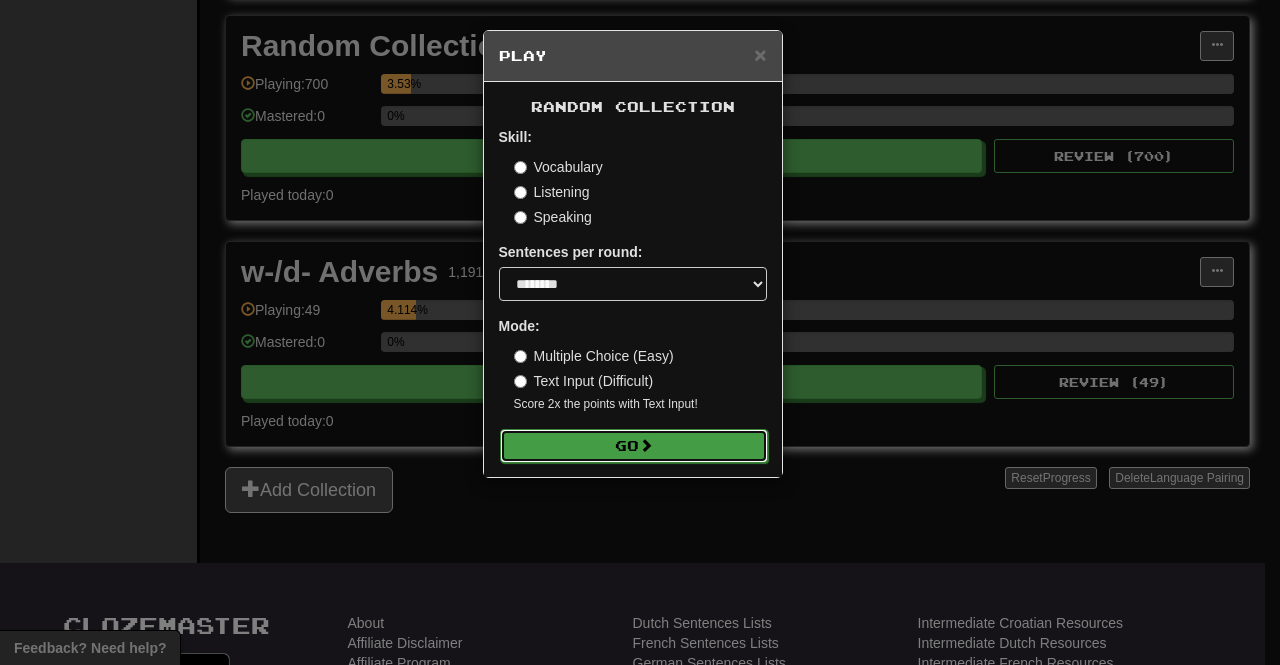 click on "Go" at bounding box center (634, 446) 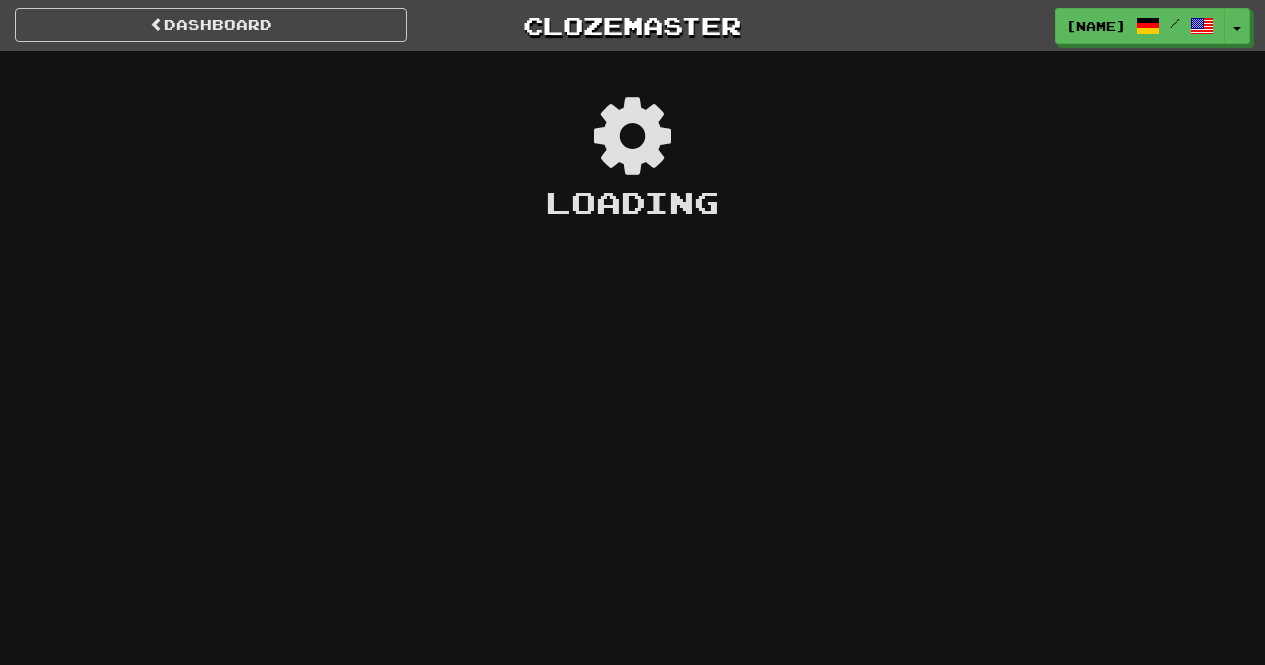 scroll, scrollTop: 0, scrollLeft: 0, axis: both 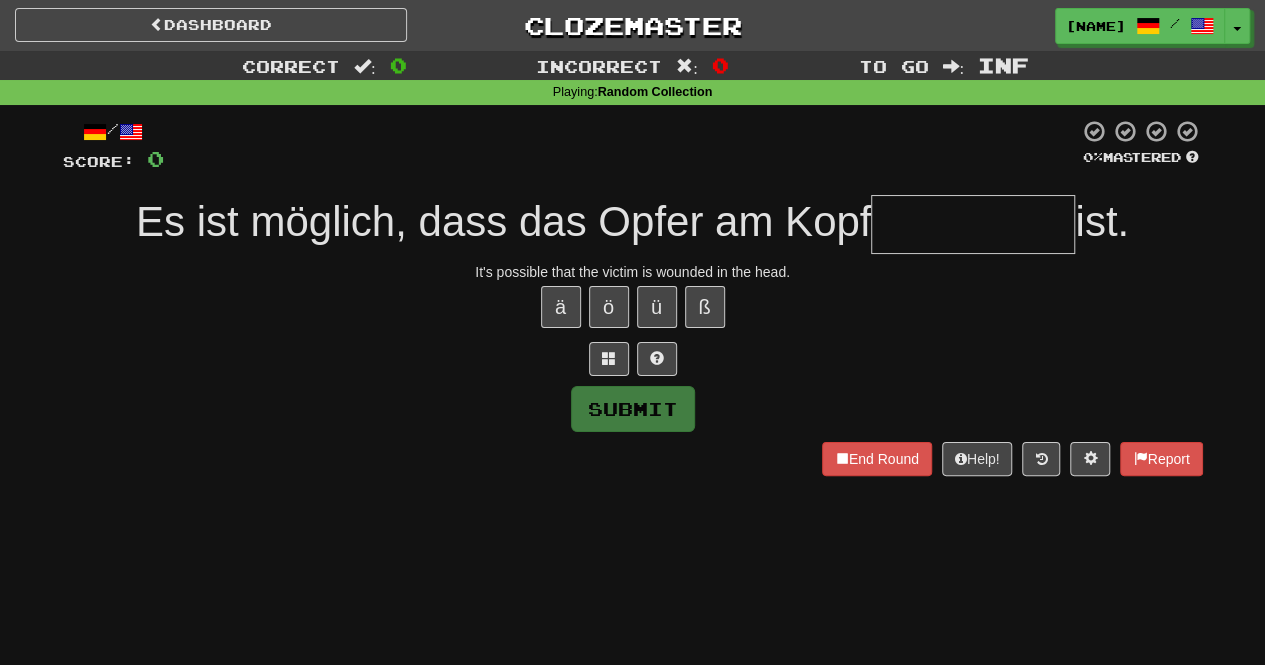 click on "Correct   :   0 Incorrect   :   0 To go   :   Inf Playing :  Random Collection  /  Score:   0 0 %  Mastered Es ist möglich, dass das Opfer am Kopf   ist. It's possible that the victim is wounded in the head. ä ö ü ß Submit  End Round  Help!  Report" at bounding box center [632, 277] 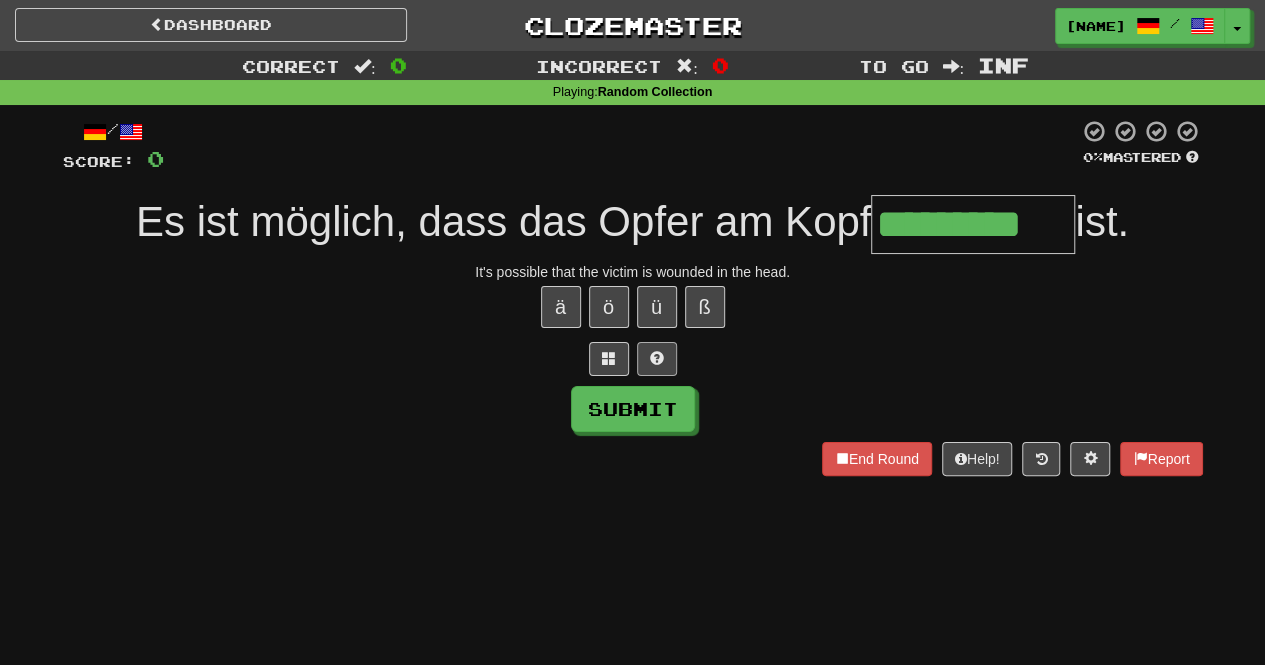type on "*********" 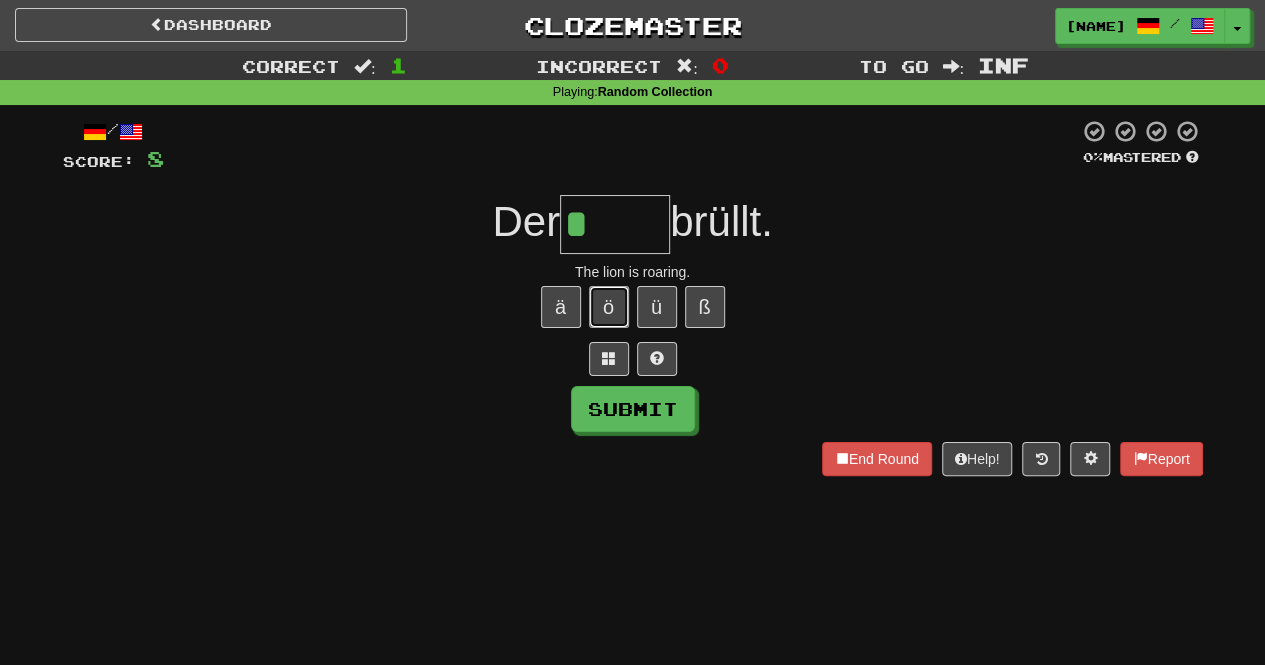 click on "ö" at bounding box center (609, 307) 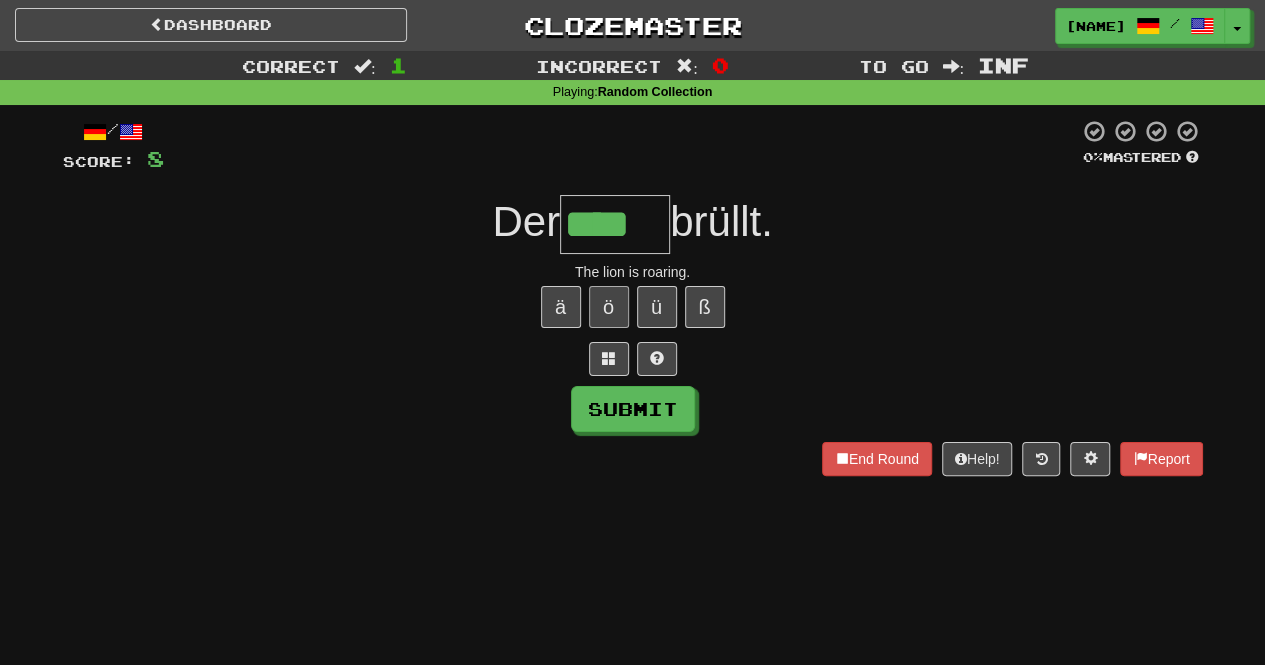 type on "****" 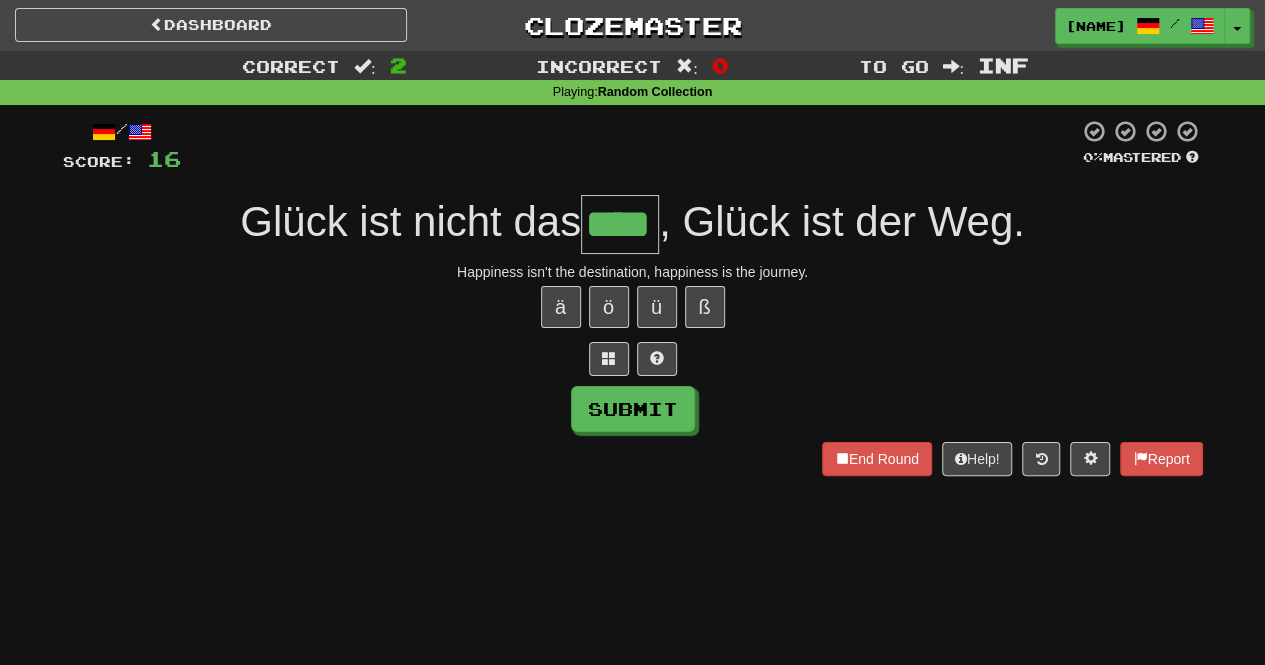 type on "****" 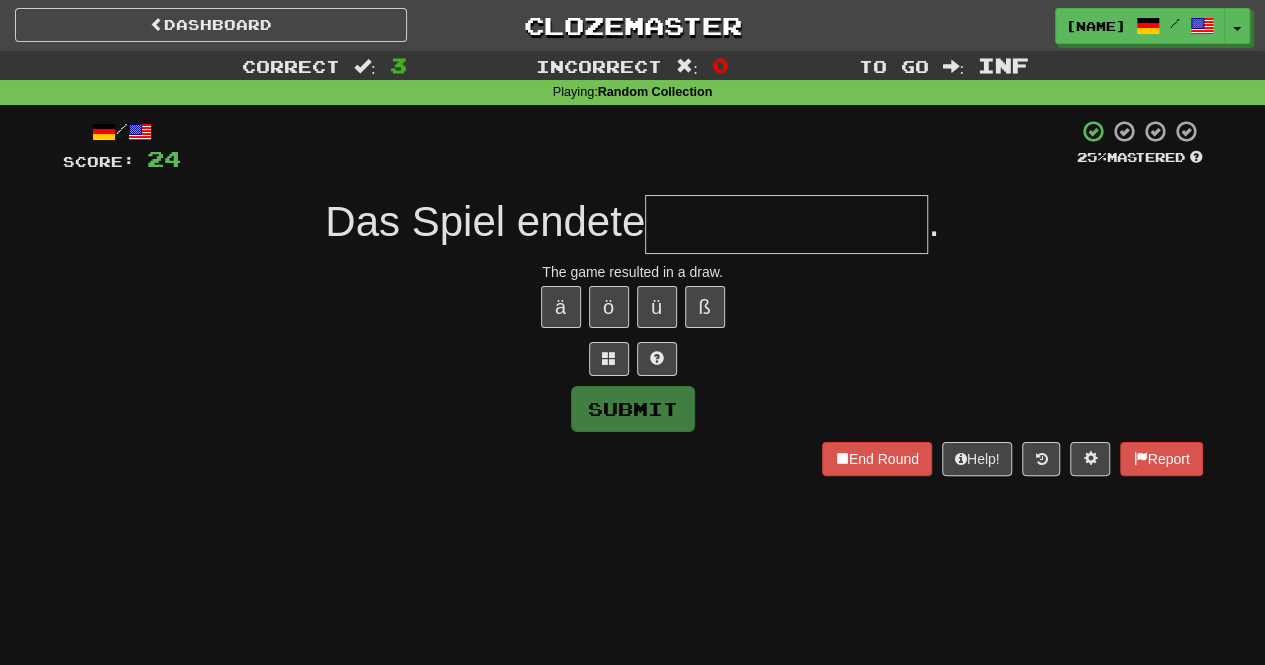 type on "*" 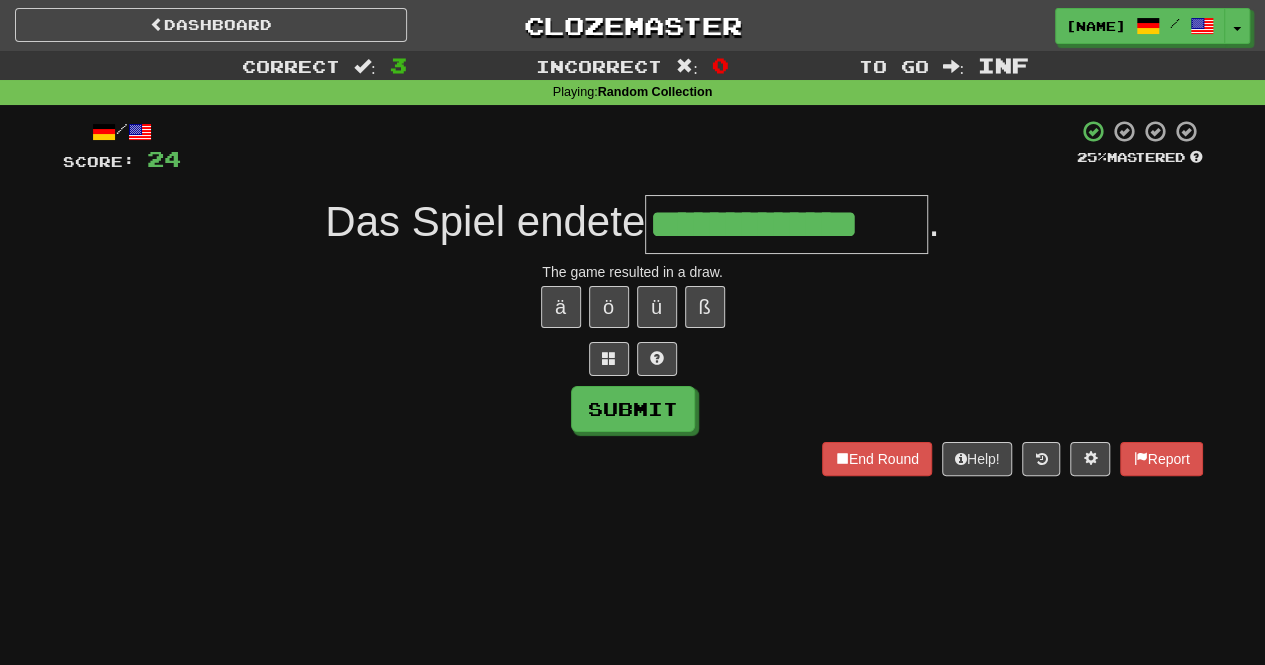 type on "**********" 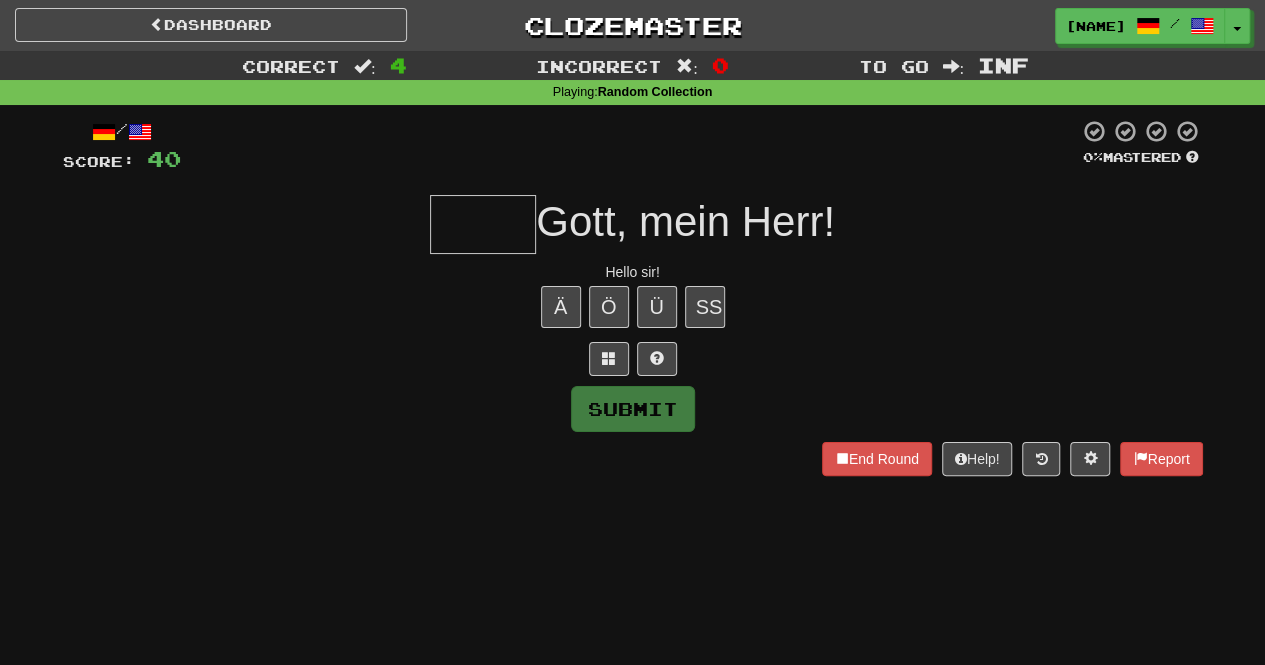 type on "*" 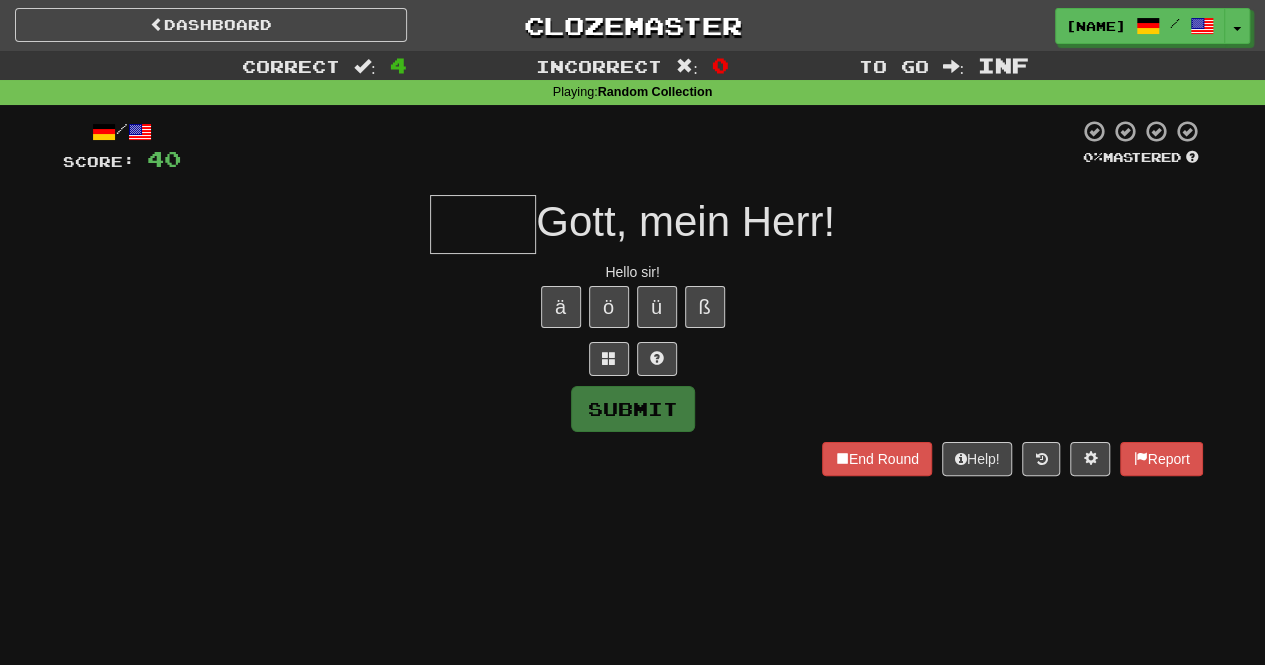 type on "*" 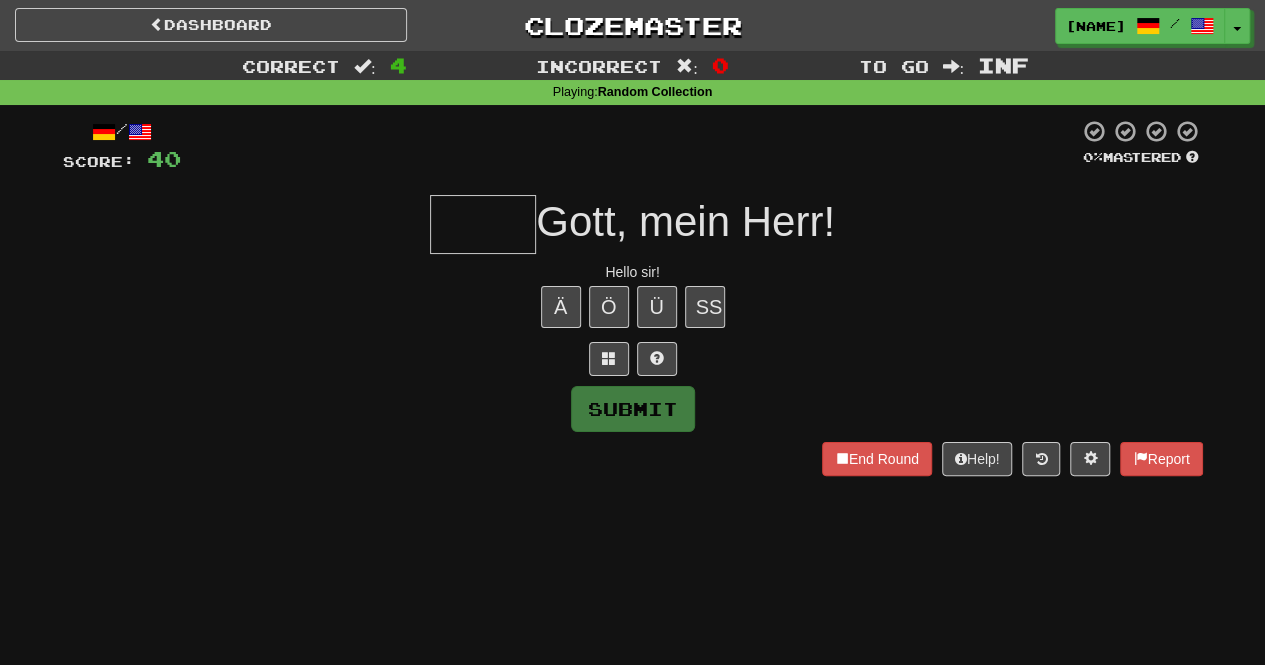 type on "*" 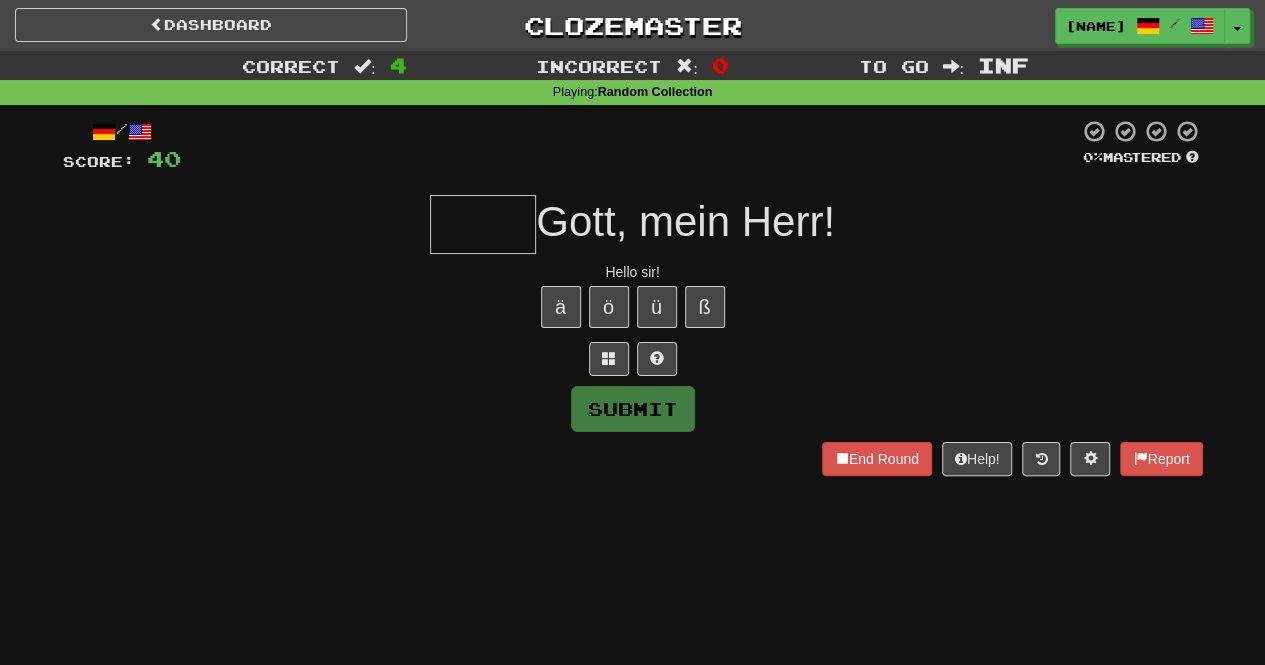 type on "*" 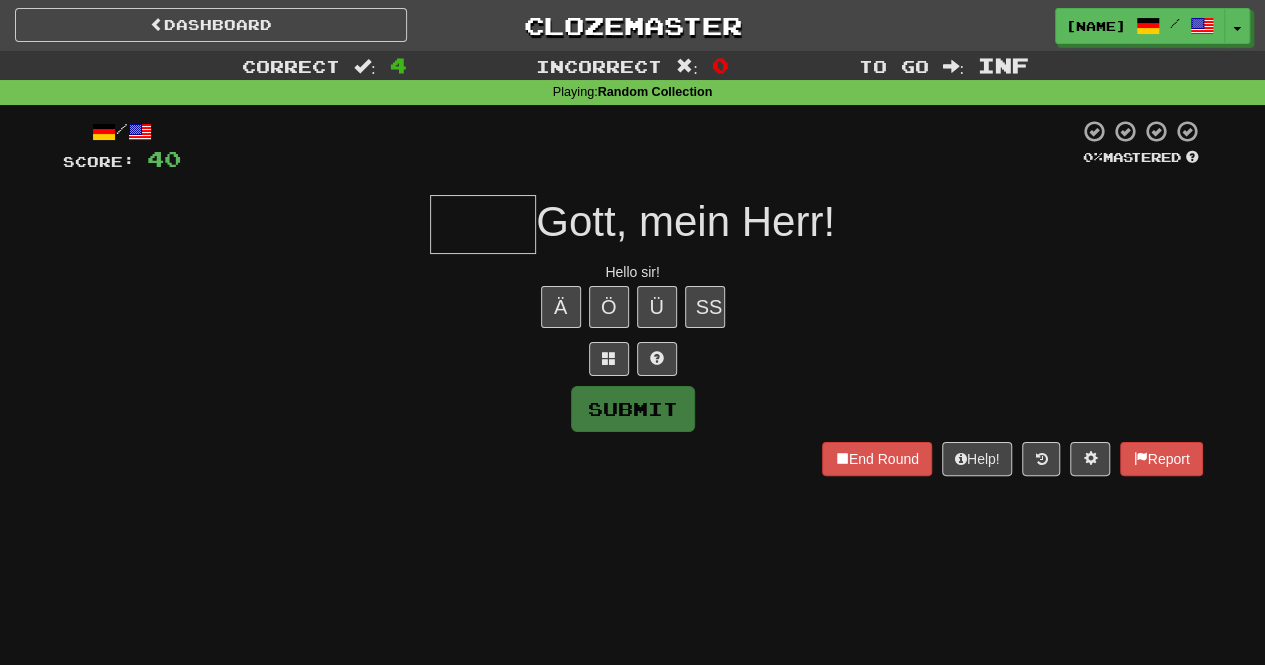 type on "*" 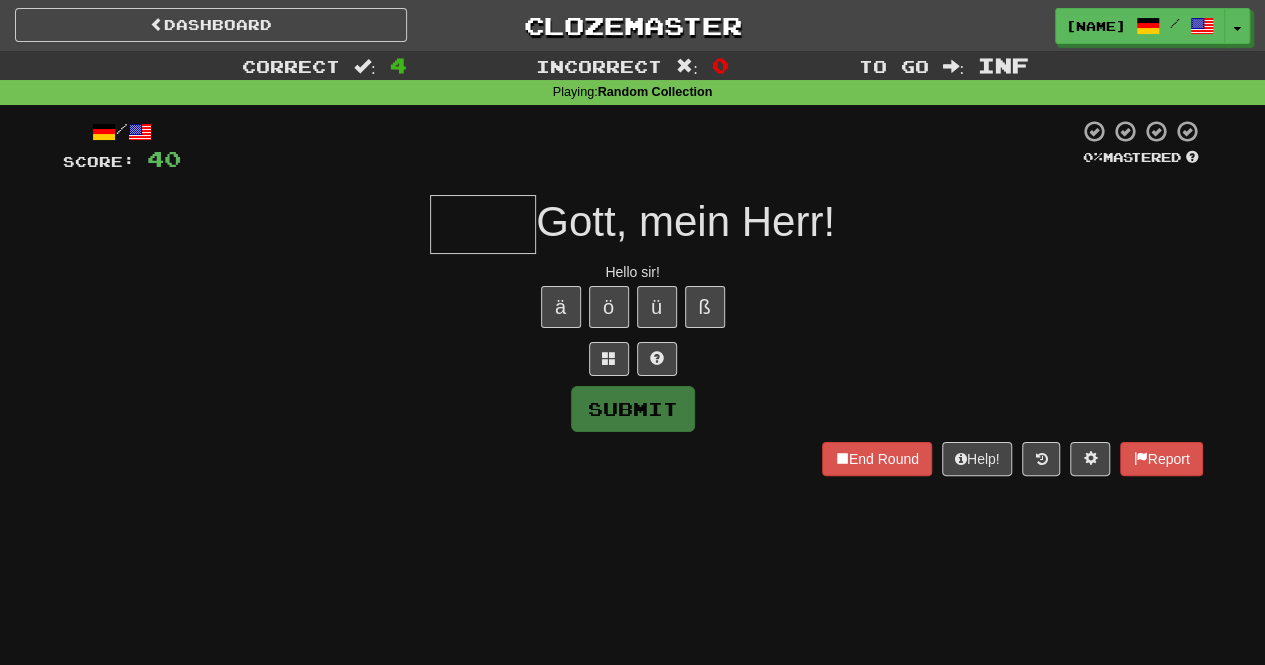 type on "*" 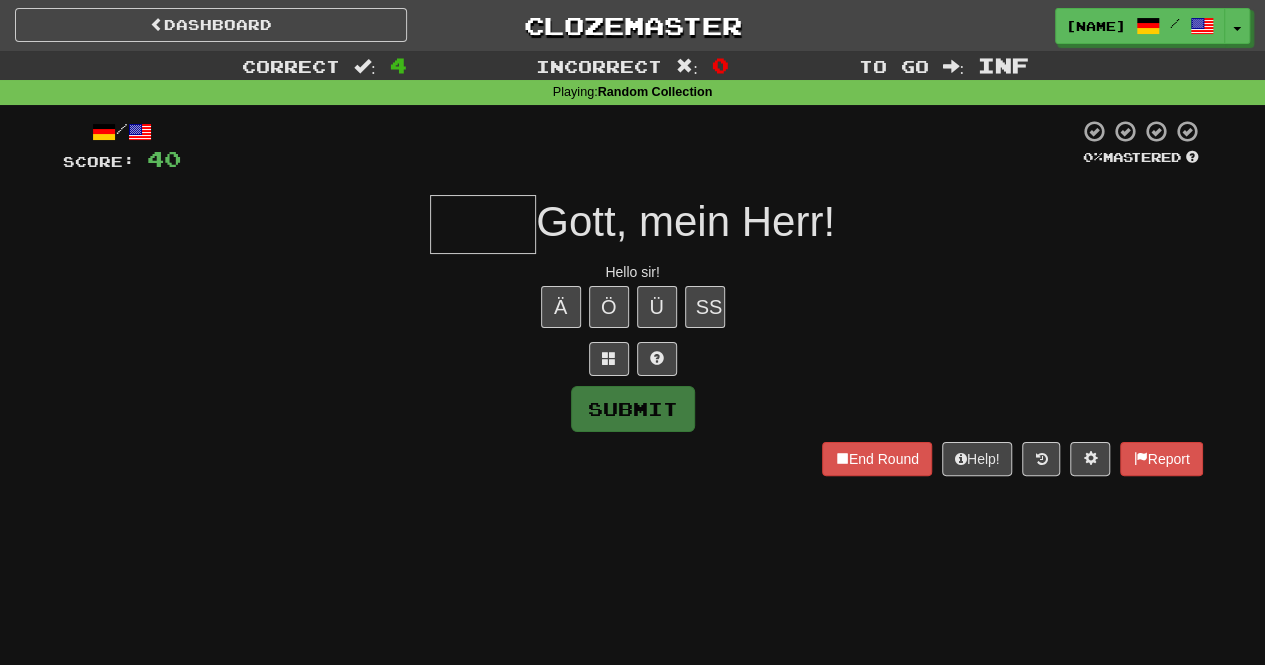 type on "*" 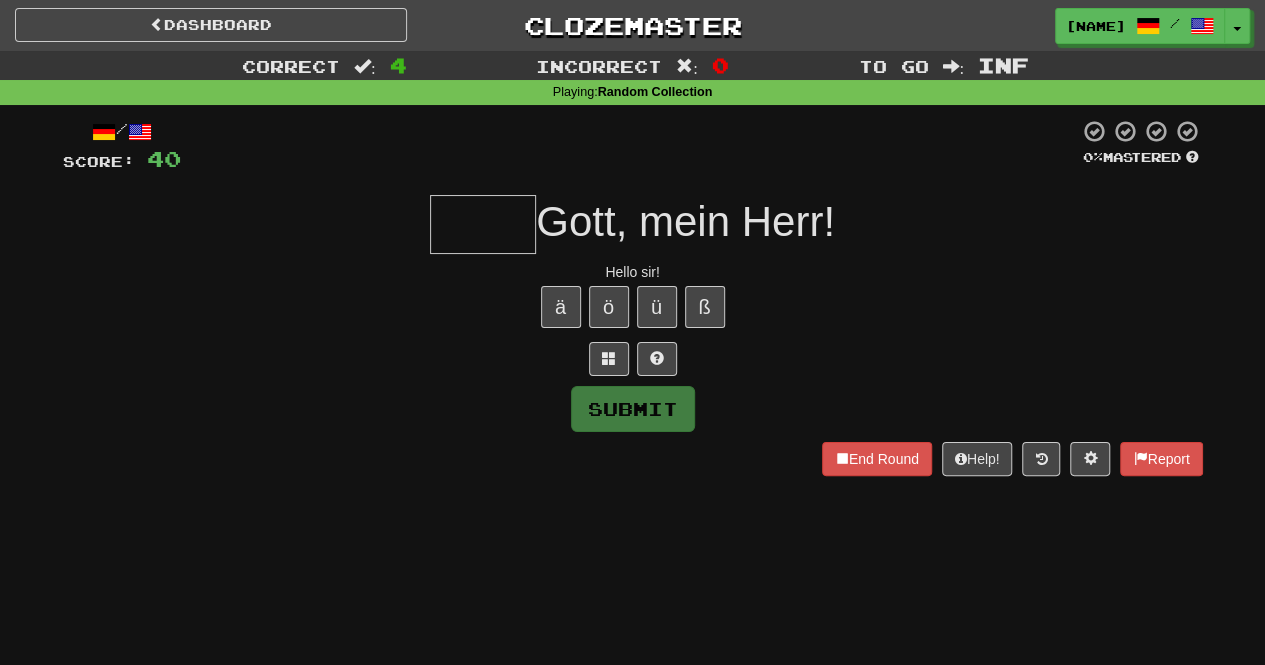 type on "*" 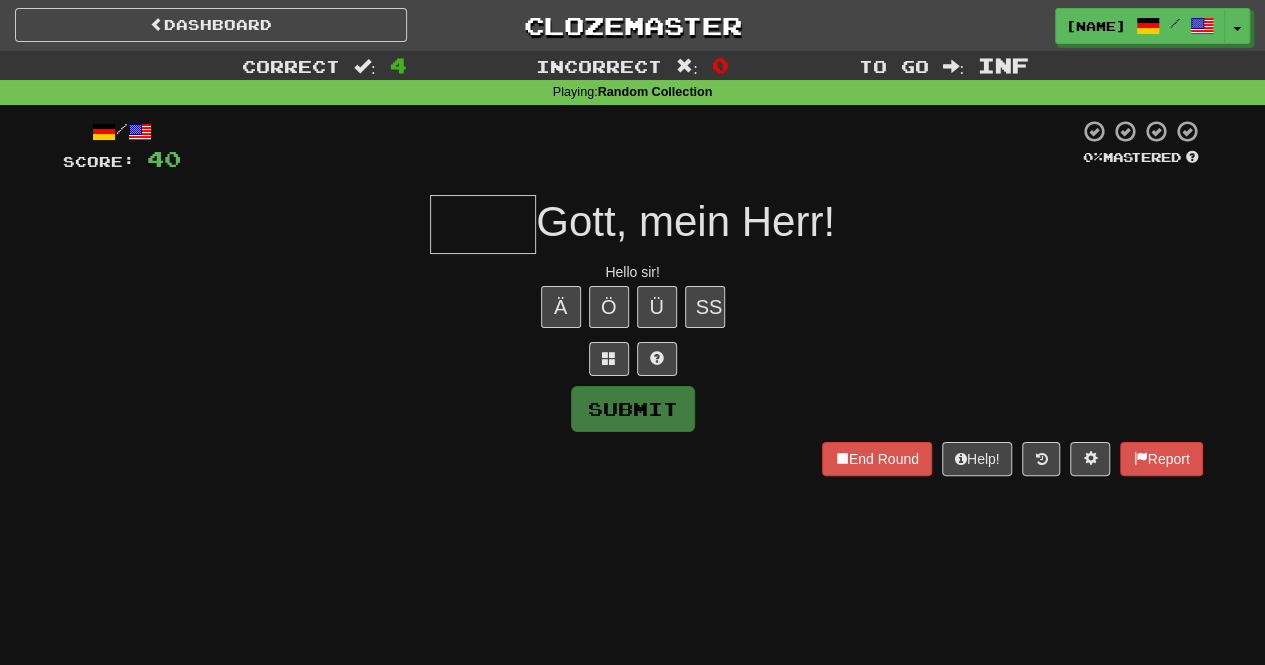 type on "*" 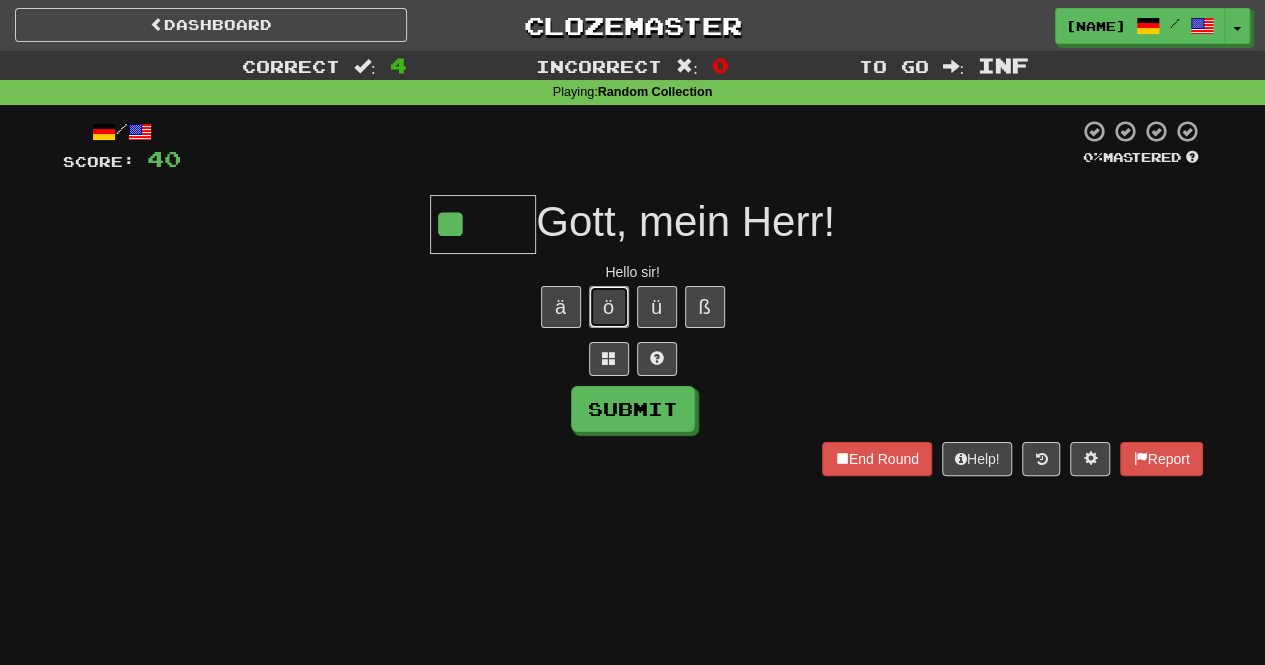 click on "ö" at bounding box center (609, 307) 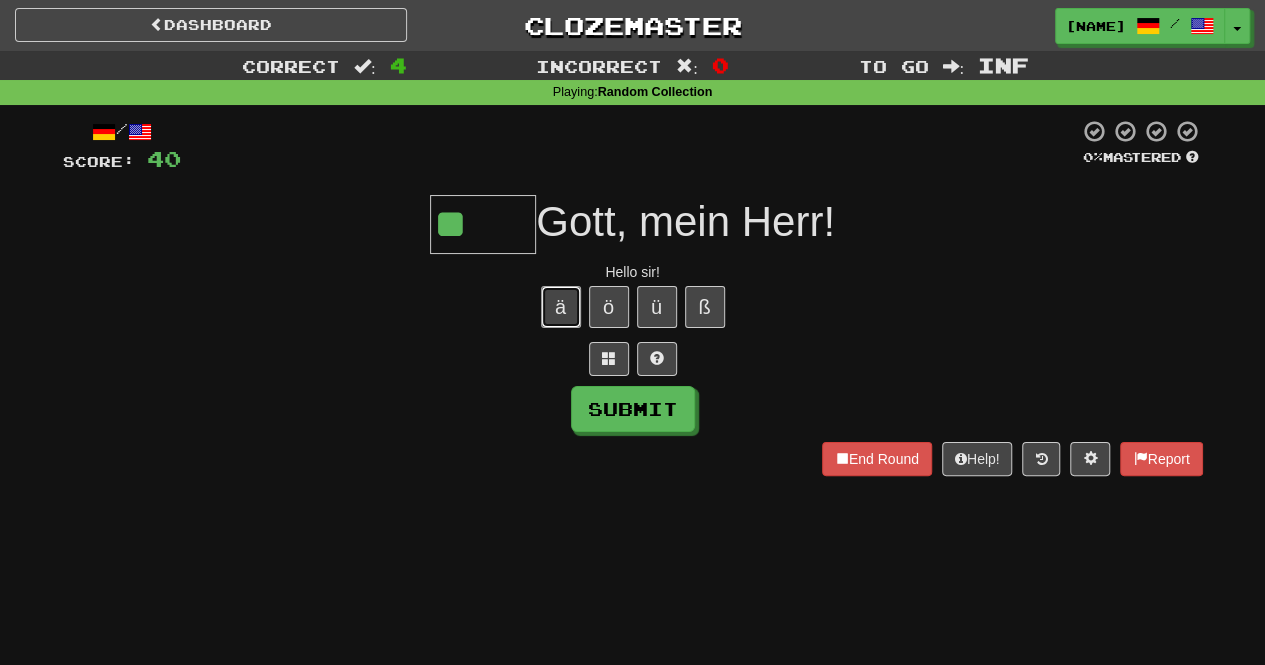 click on "ä" at bounding box center (561, 307) 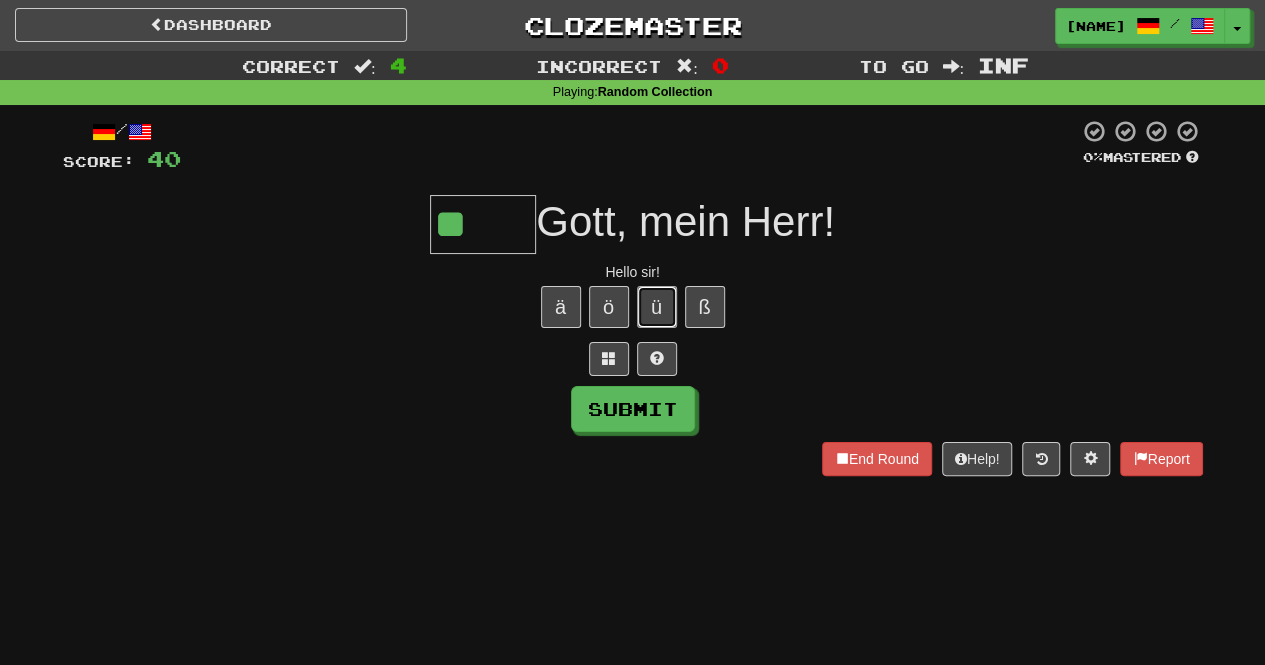 click on "ü" at bounding box center (657, 307) 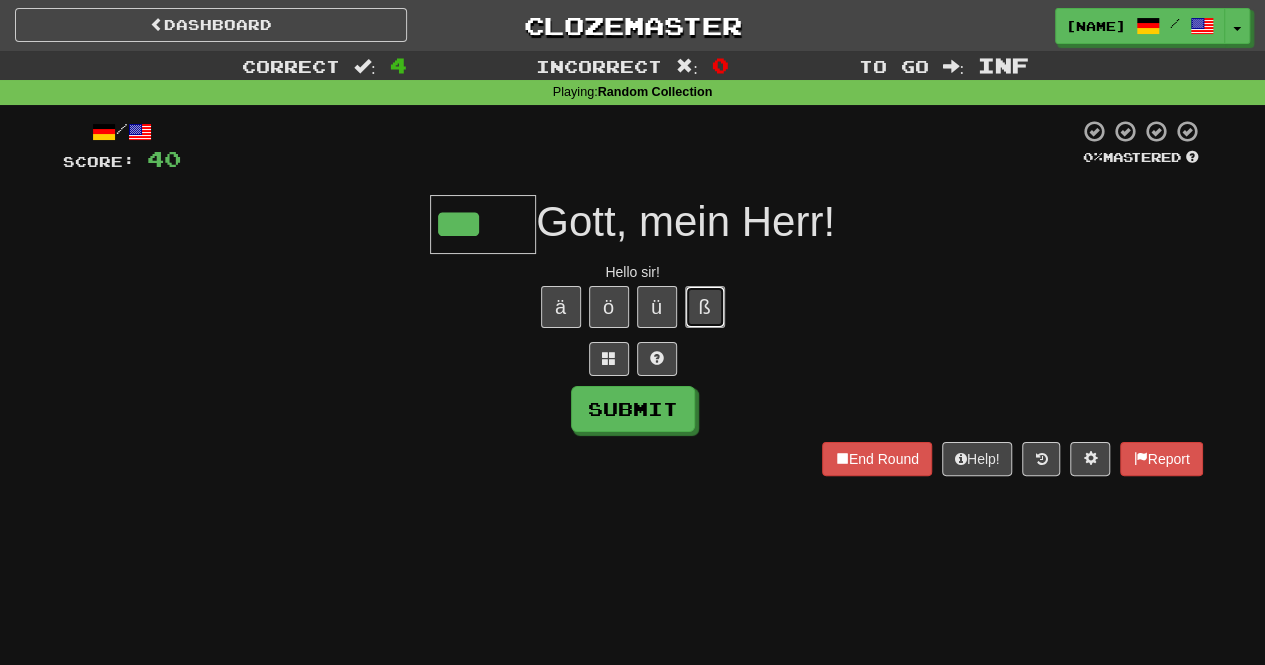 click on "ß" at bounding box center (705, 307) 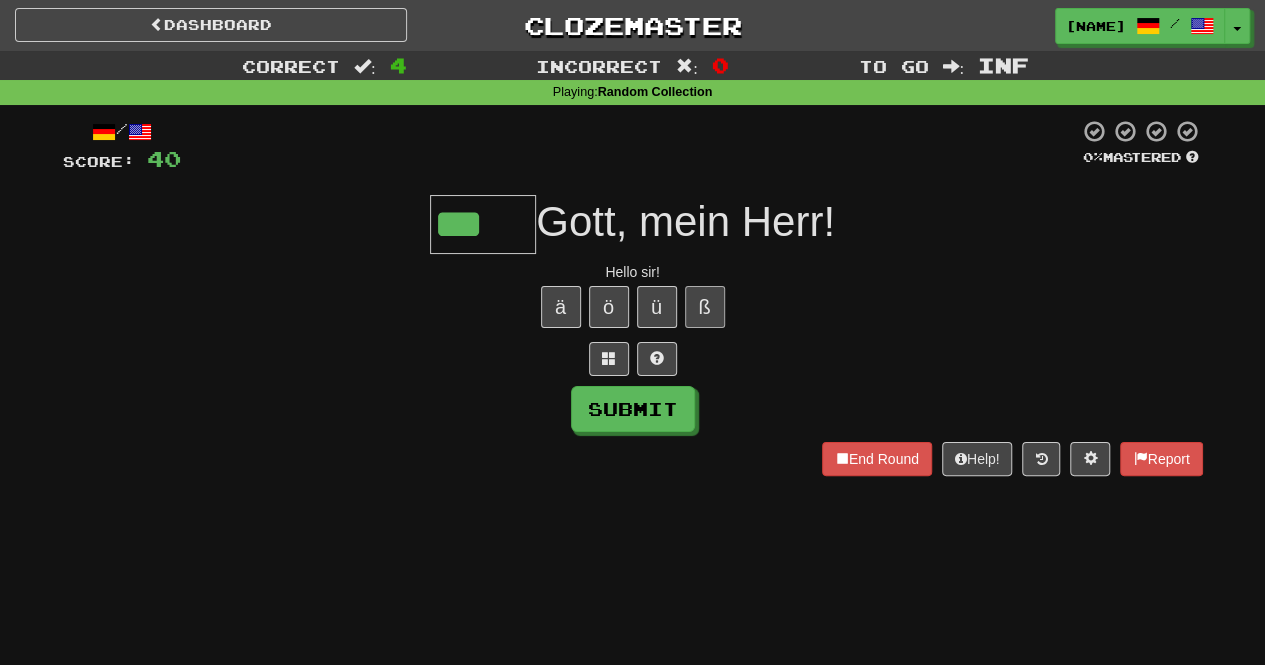 type on "****" 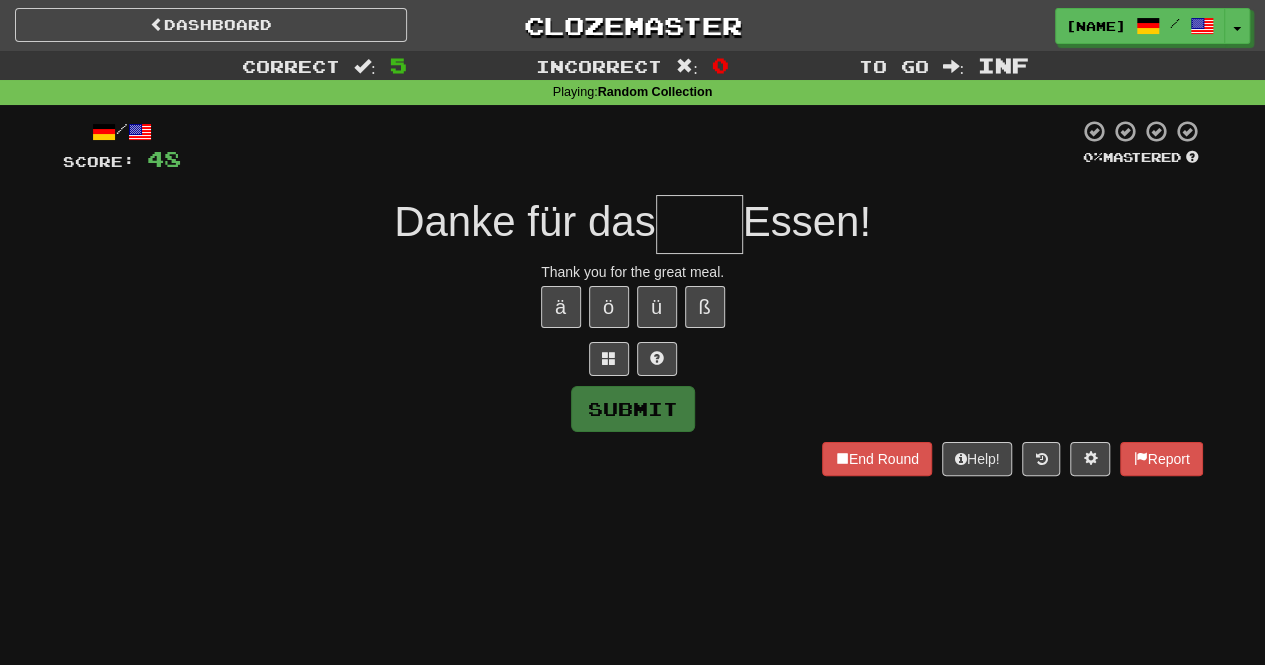 type on "*" 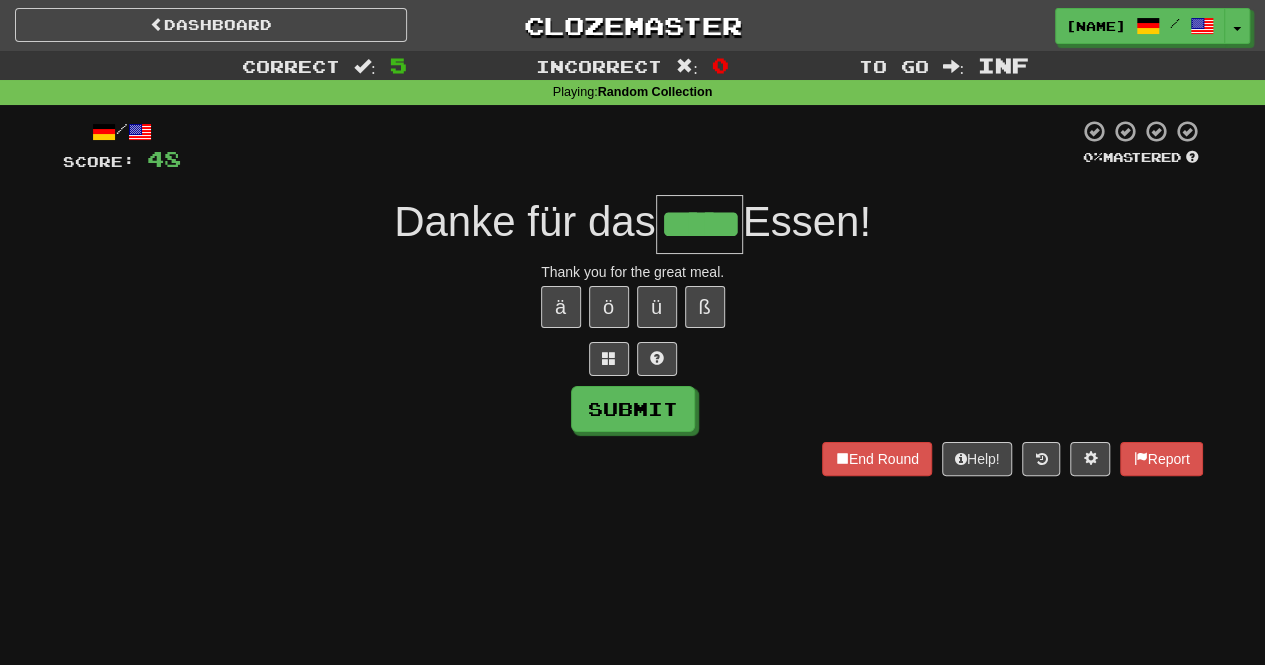 type on "*****" 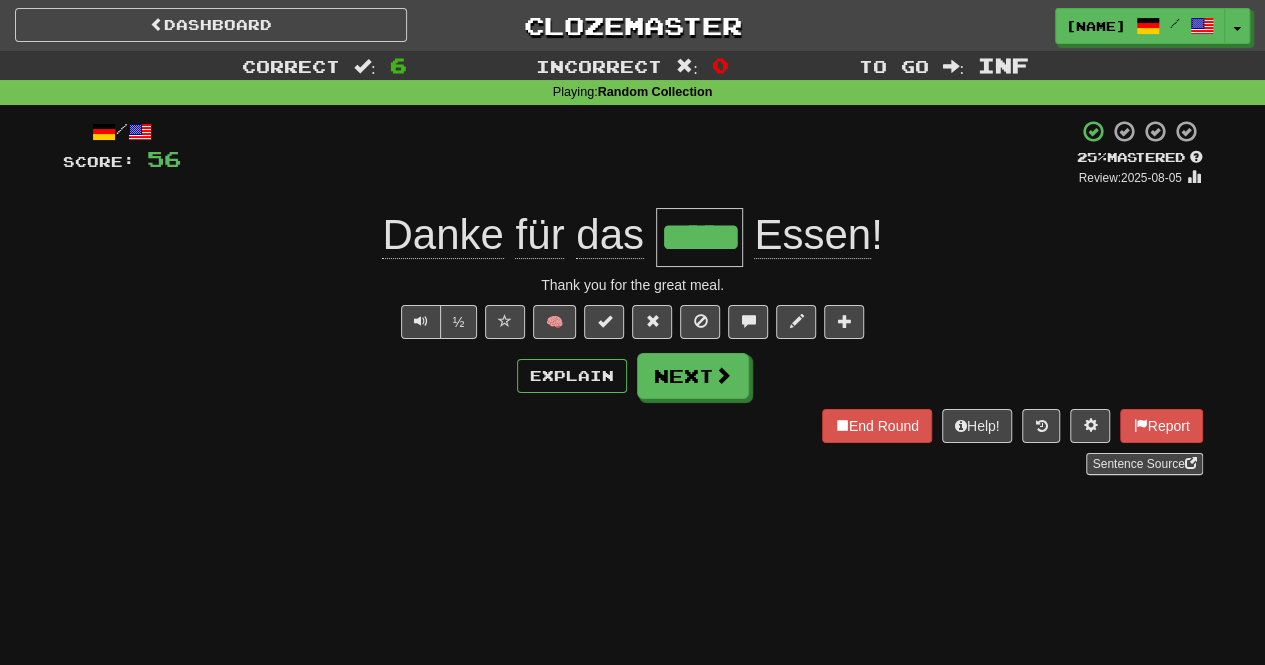 click on "Dashboard
Clozemaster
[NAME]
/
Toggle Dropdown
Dashboard
Leaderboard
Activity Feed
Notifications
Profile
Discussions
Català
/
English
Streak:
0
Review:
6
Points Today: 0
Dansk
/
English
Streak:
0
Review:
10
Points Today: 0
Deutsch
/
English
Streak:
1
Review:
2,154
Points Today: 1024
Deutsch
/
Nederlands
Streak:
0
Review:
0
Points Today: 0
Deutsch
/
Italiano
Streak:
0
Review:
20
Points Today: 0
Español
/
Italiano
Streak:
0
Review:
20
Points Today: 0
Español
/
English
Streak:
0
Review:
489
Points Today: 0
Français
/
English" at bounding box center (632, 332) 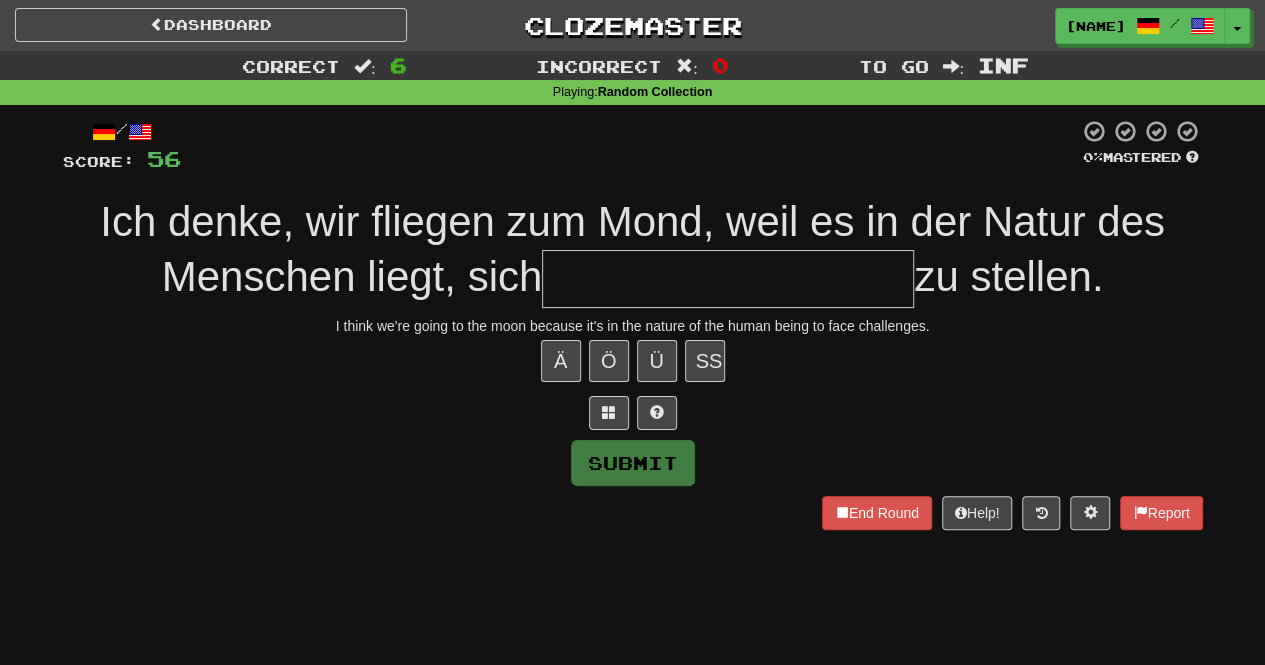 type on "*" 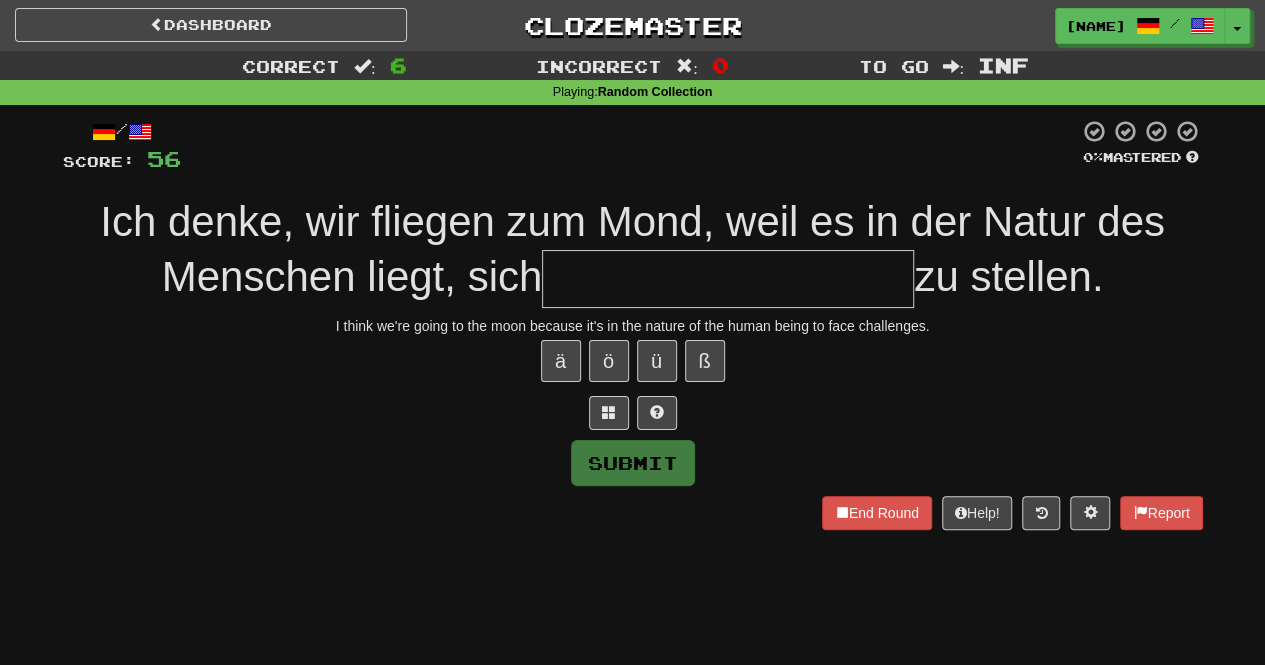 type on "*" 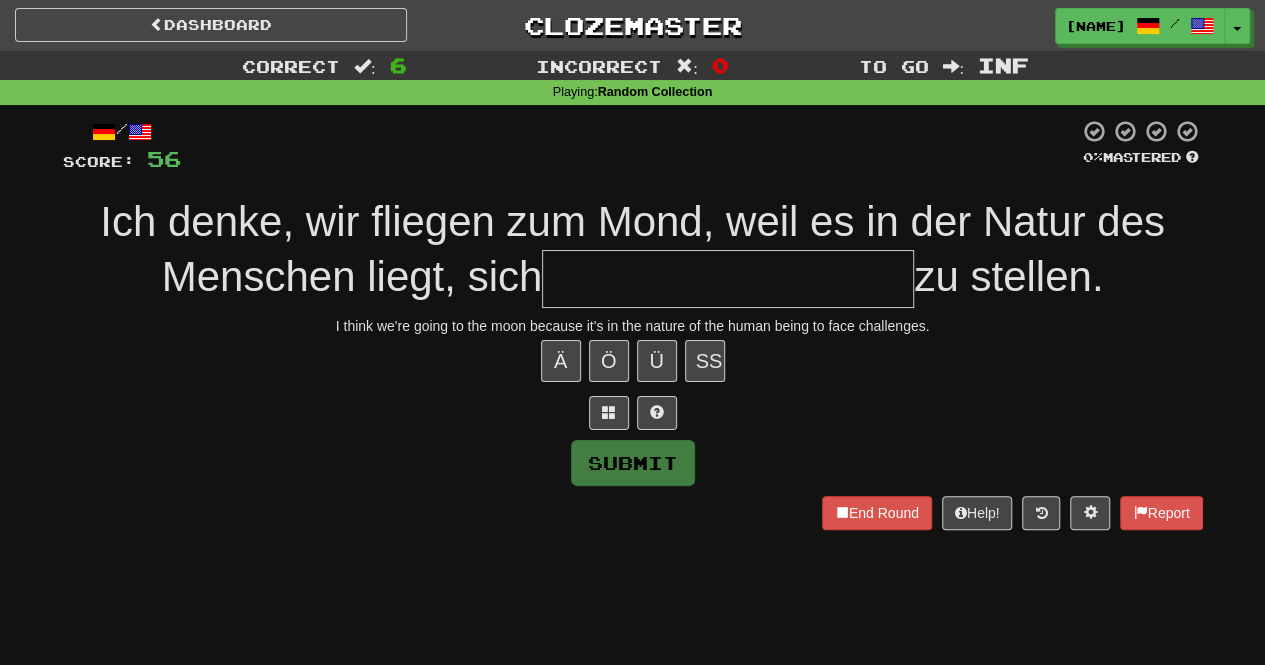 type on "*" 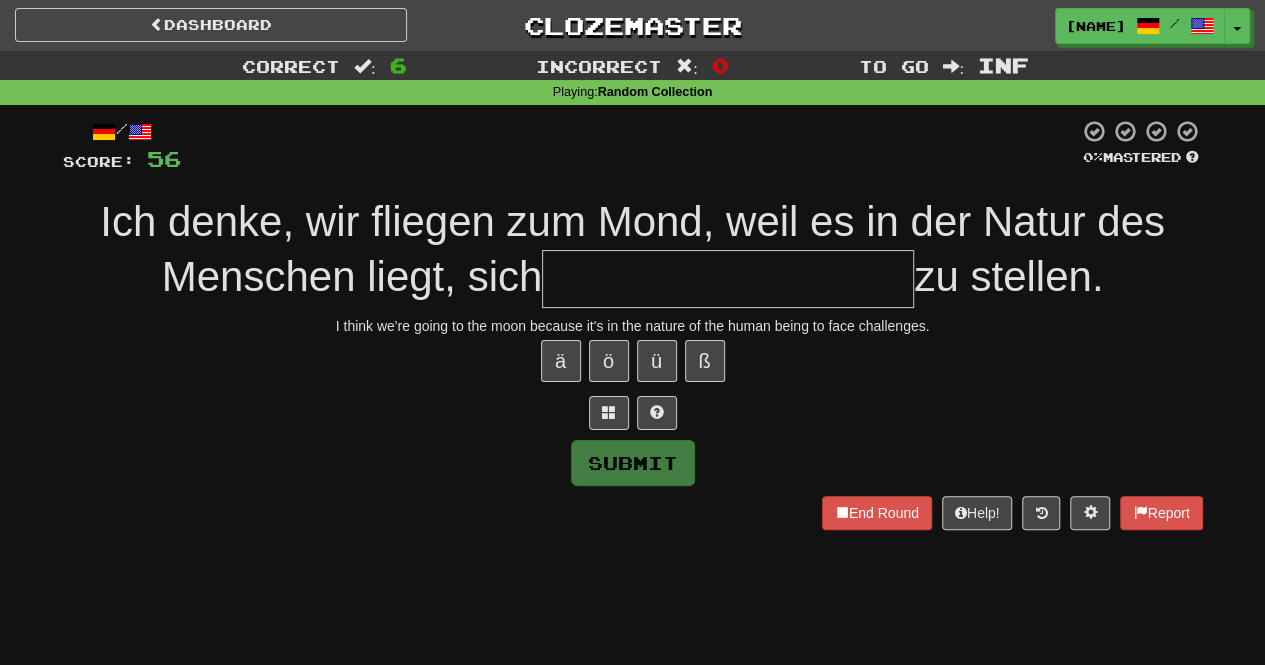 type on "*" 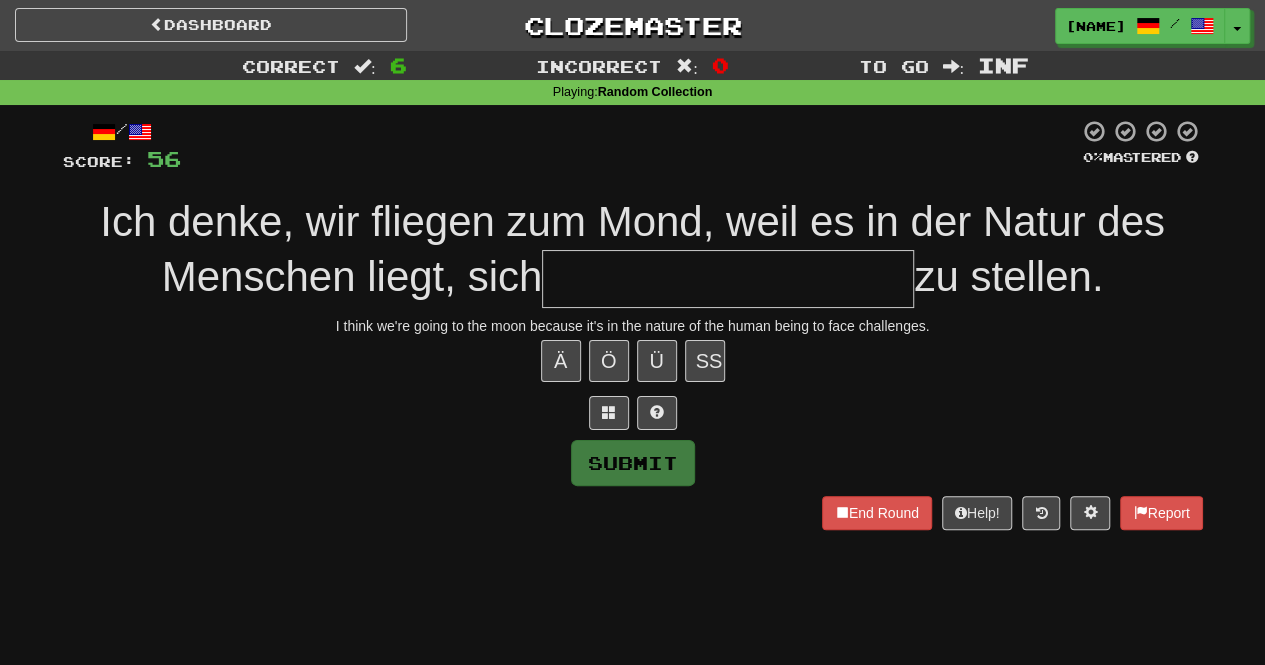 type on "*" 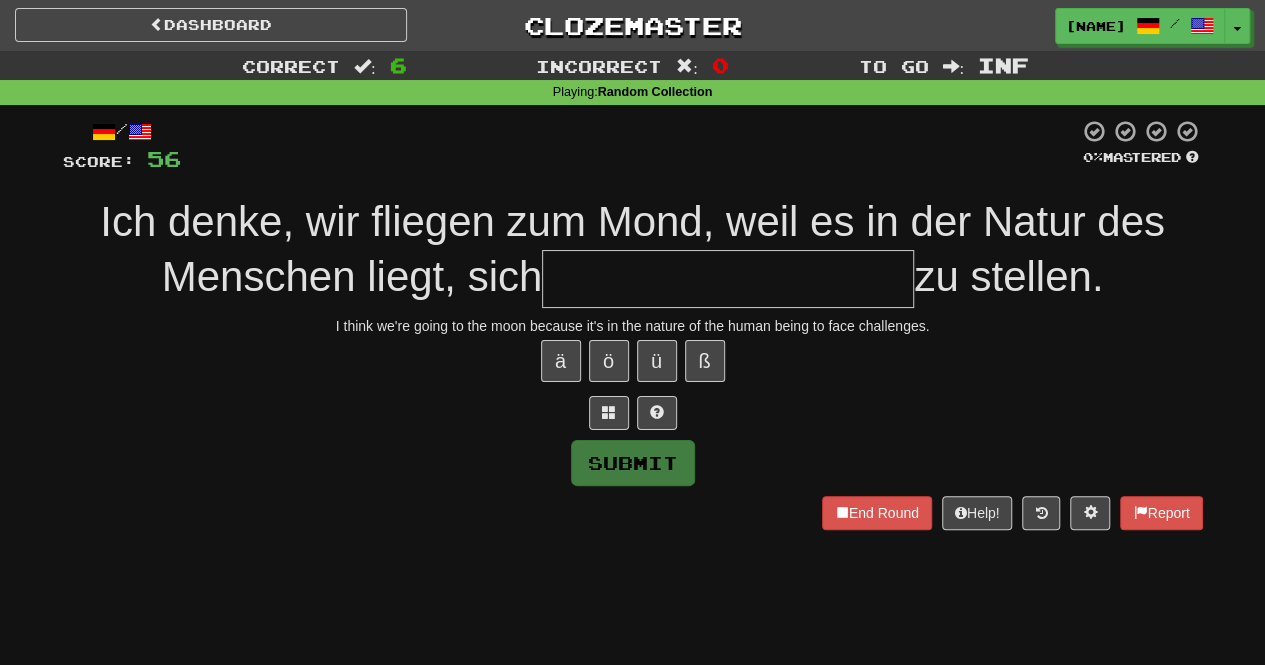 type on "*" 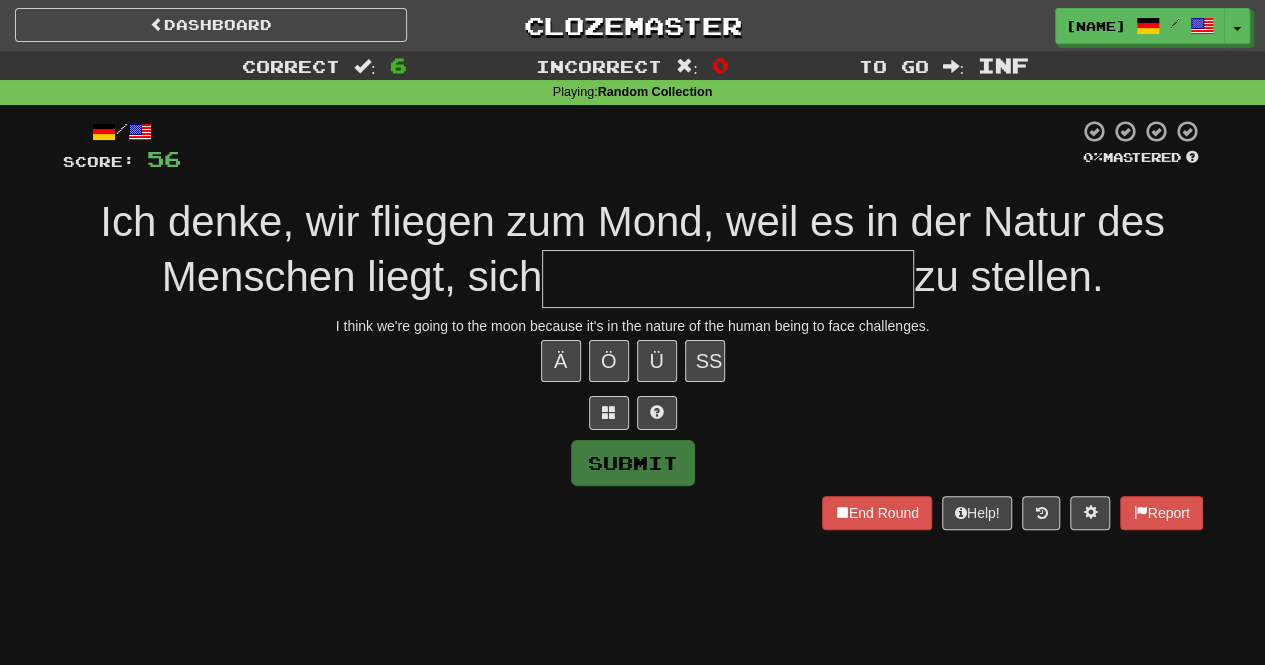 type on "*" 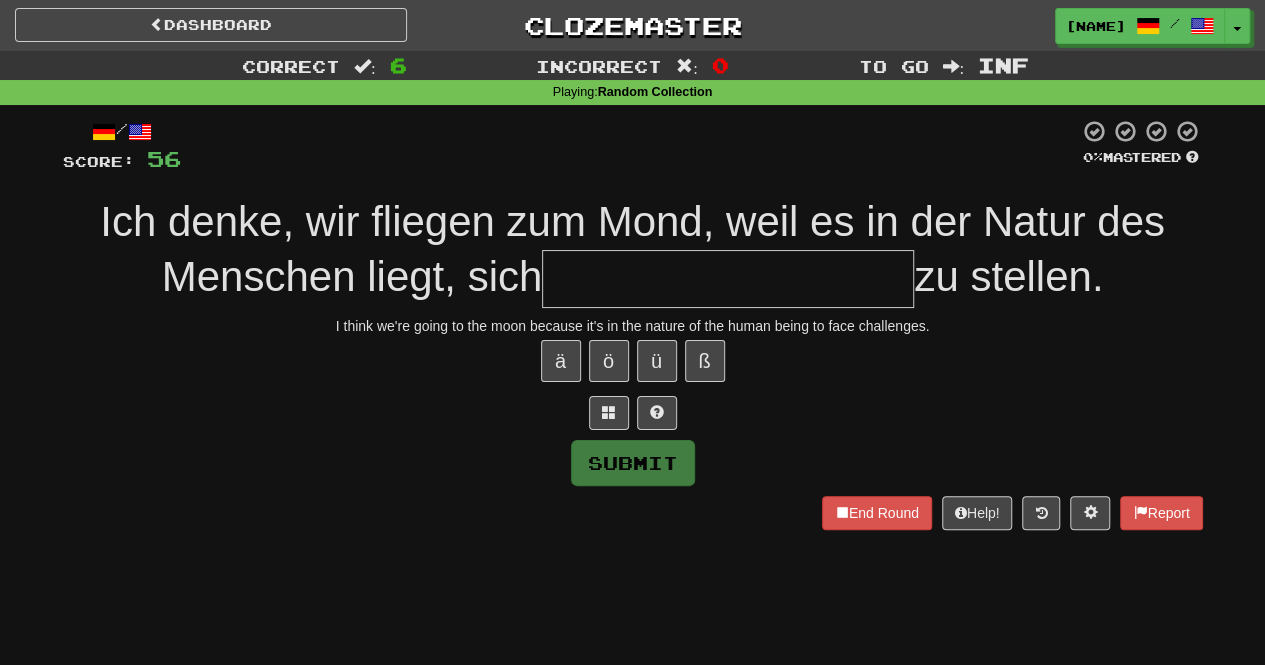 type on "*" 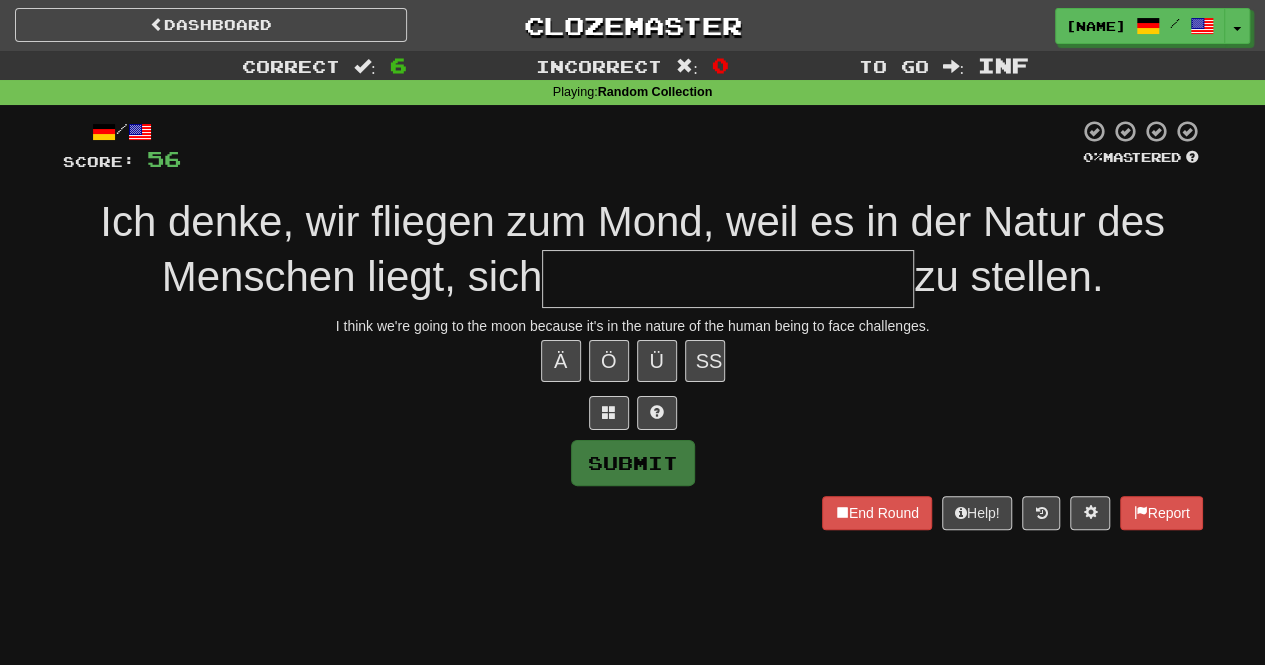 type on "*" 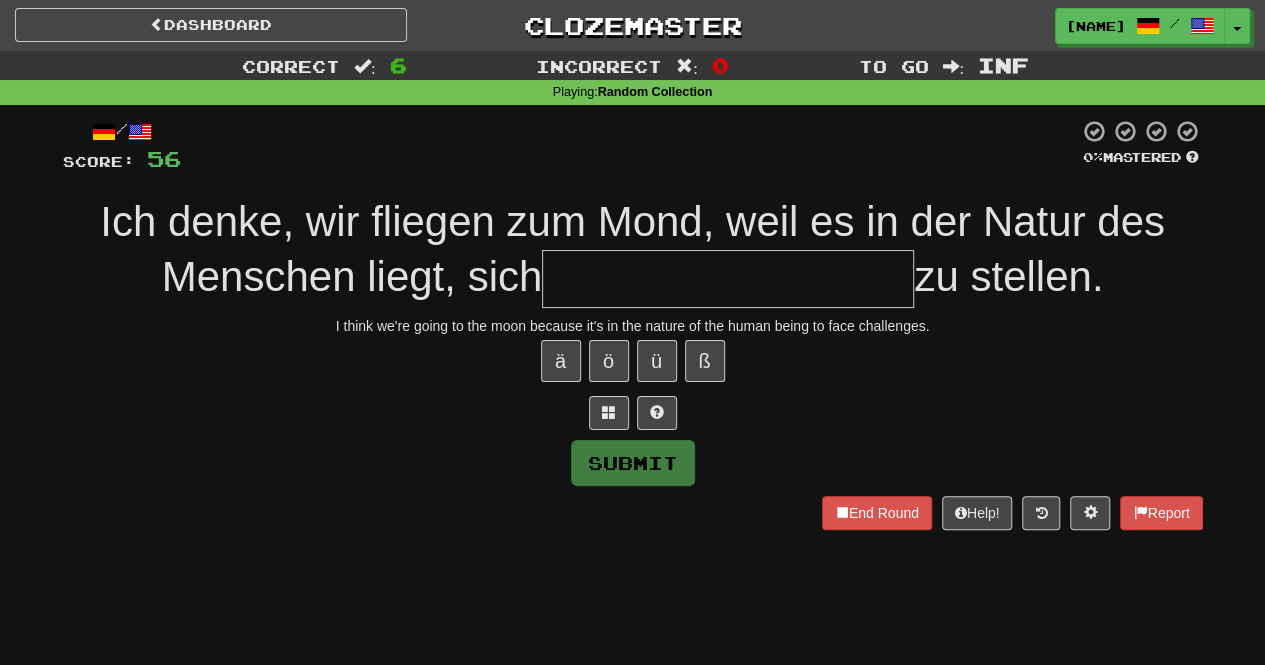 type on "*" 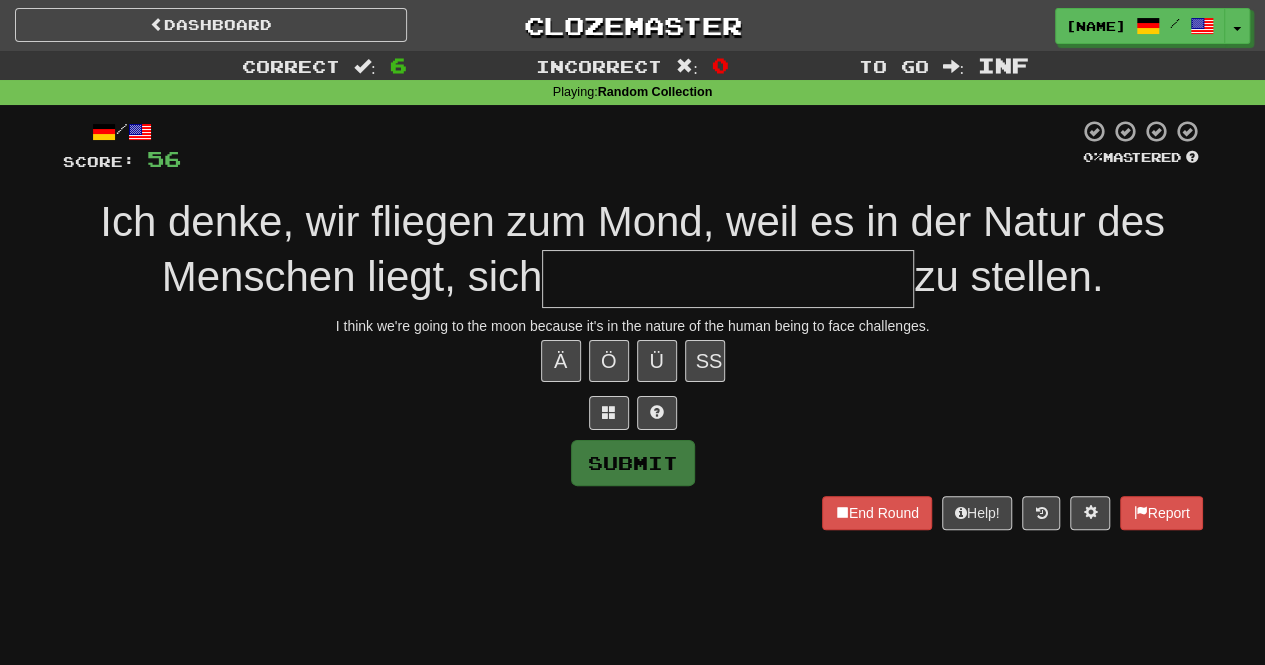 type on "*" 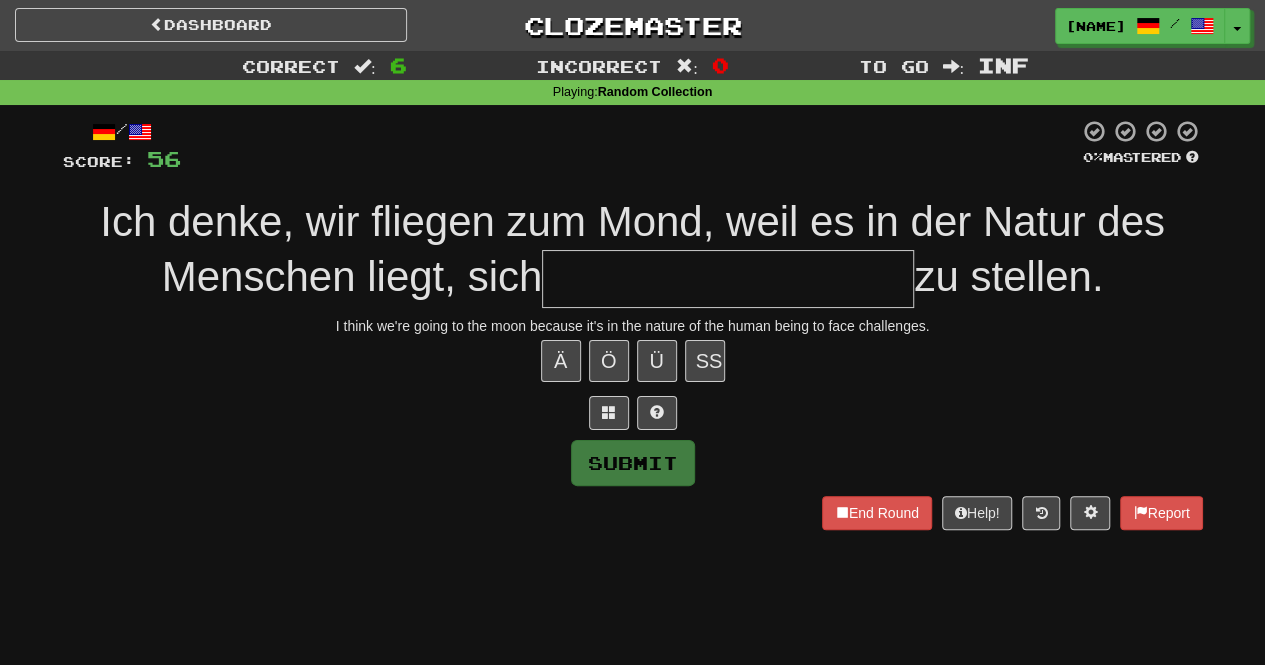 type on "*" 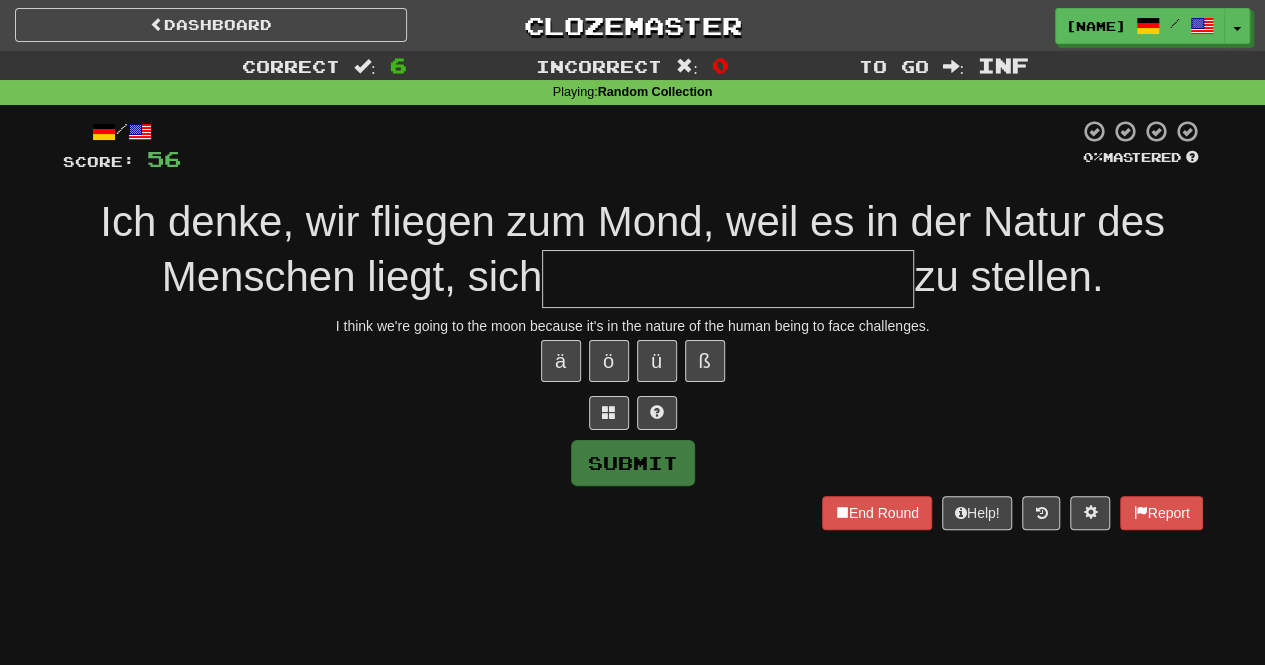 type on "*" 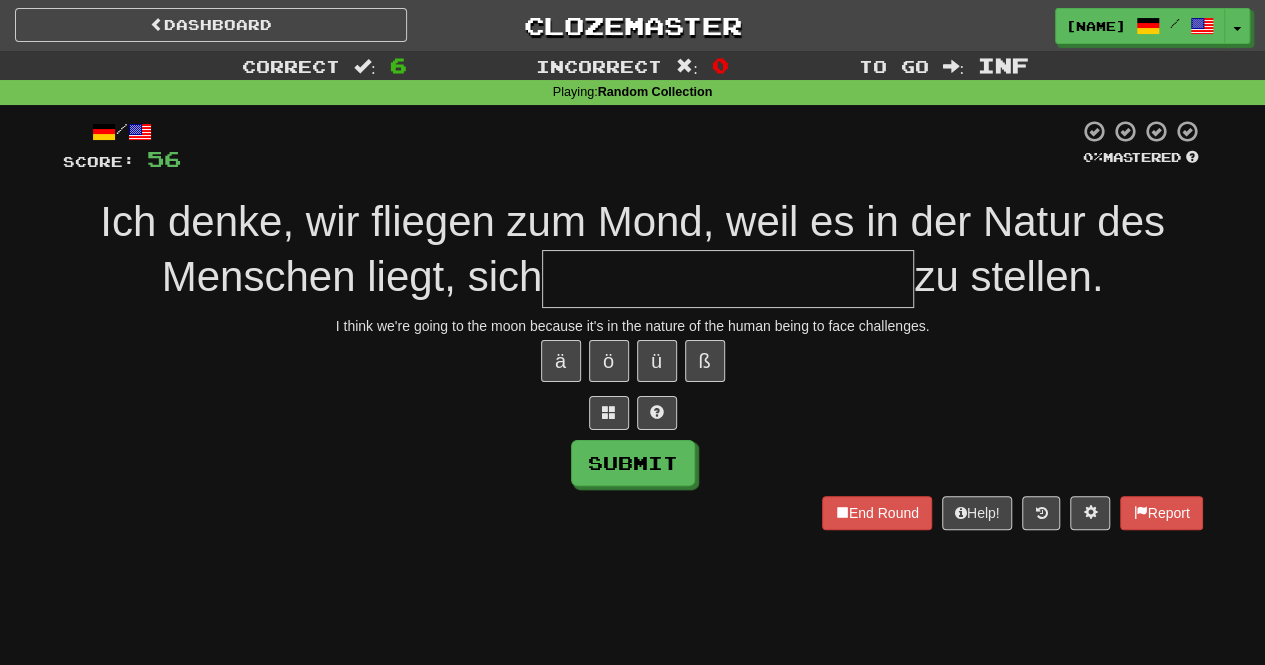 type on "*" 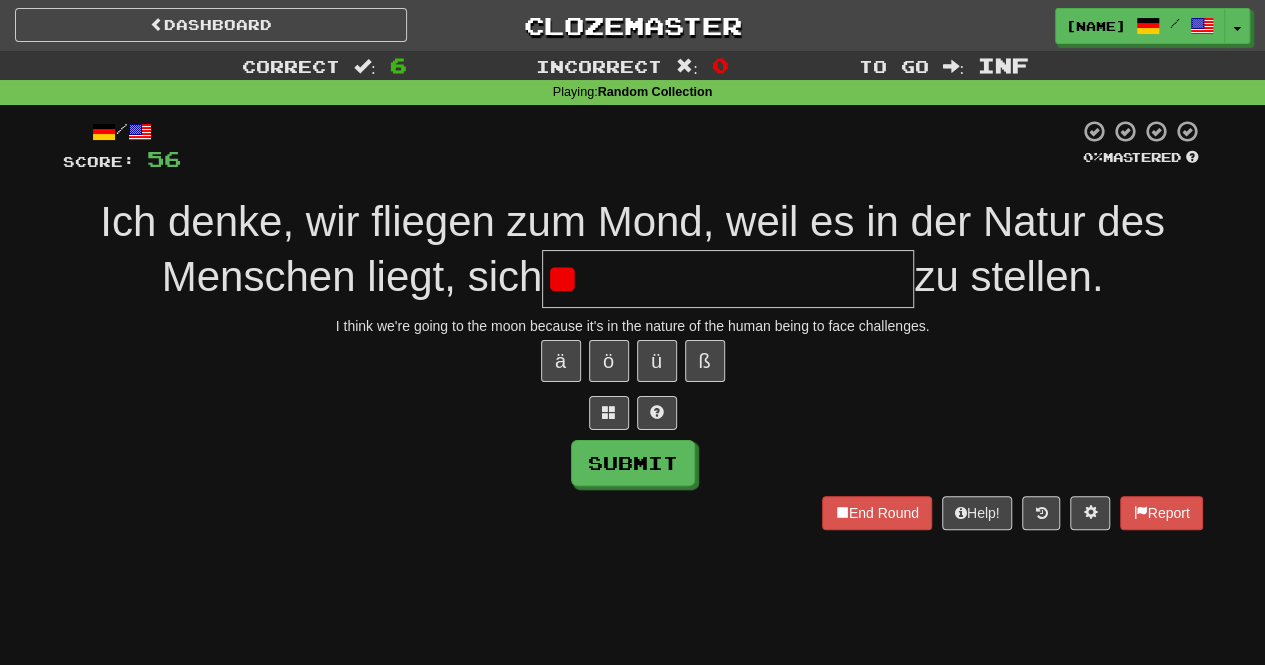 type on "*" 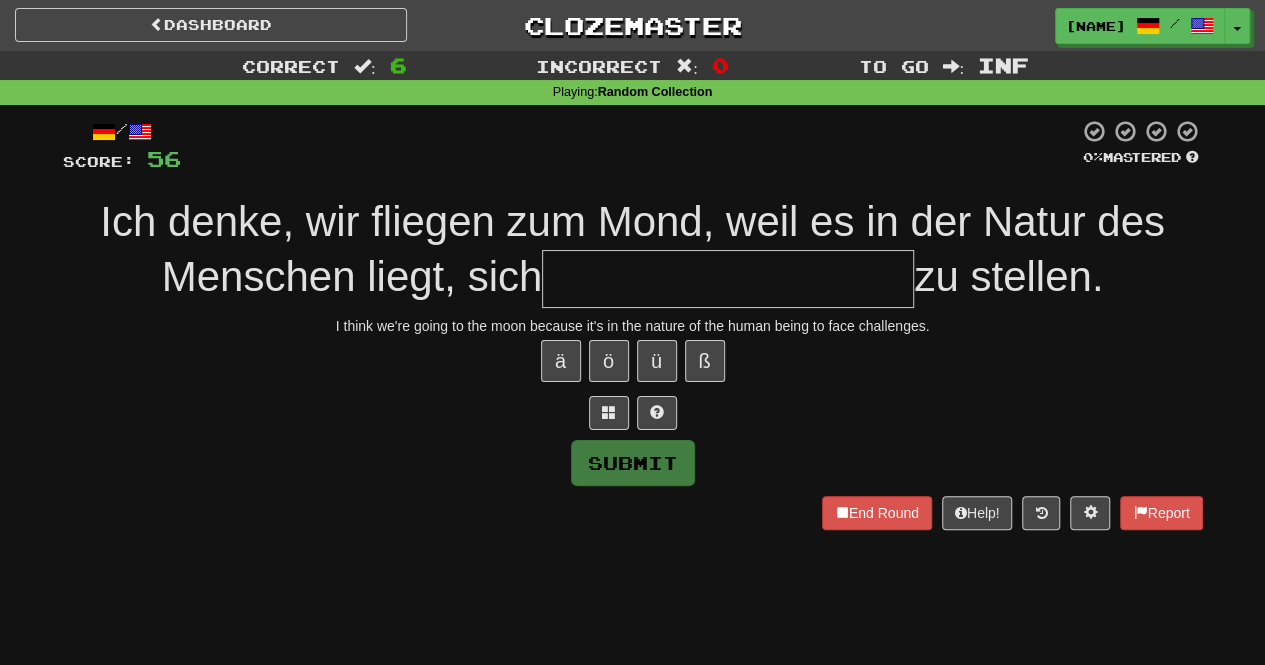 type on "*" 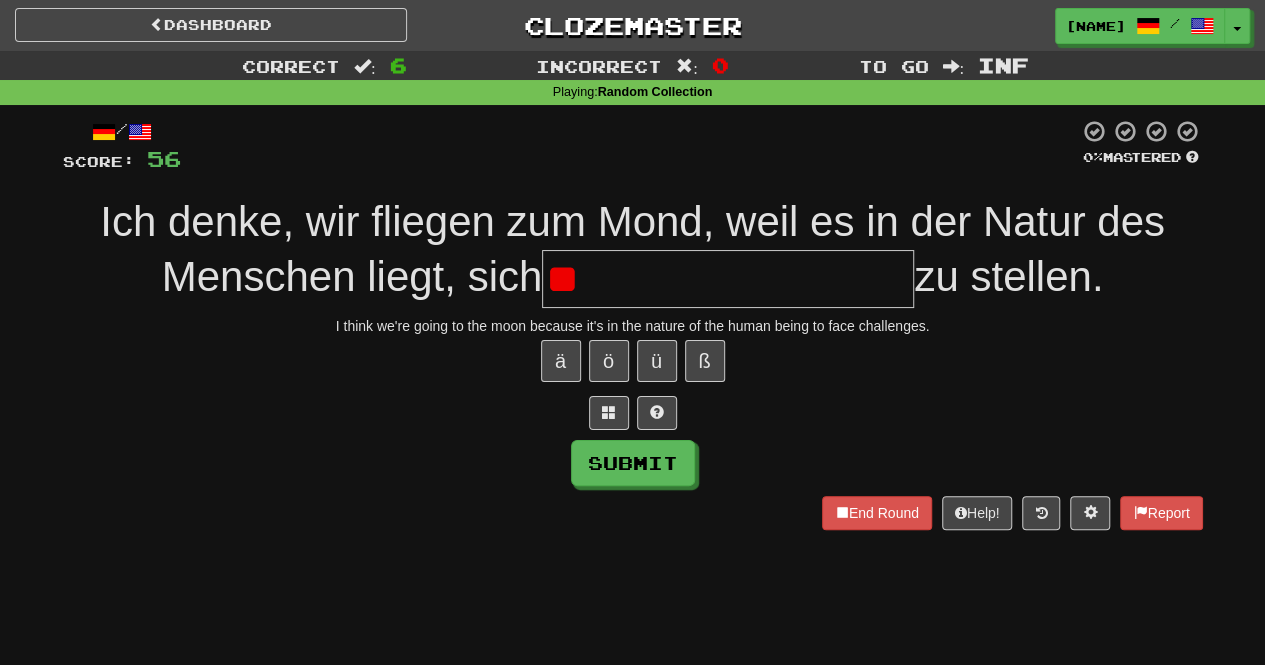 type on "*" 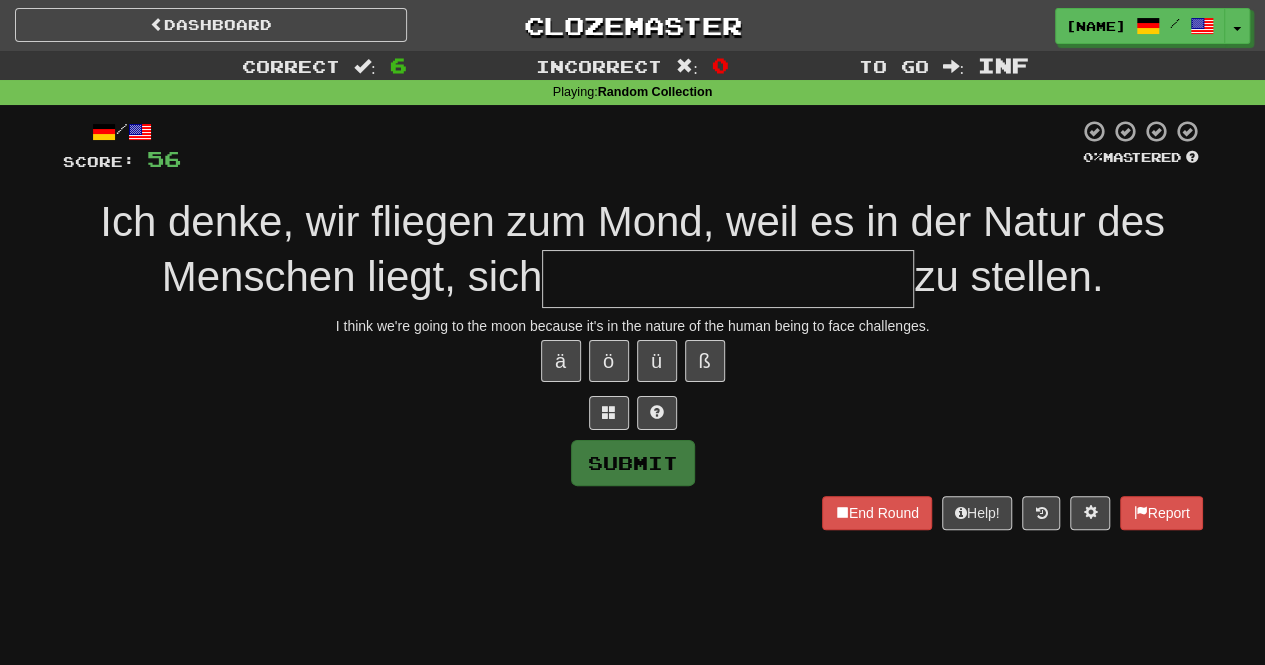 type on "*" 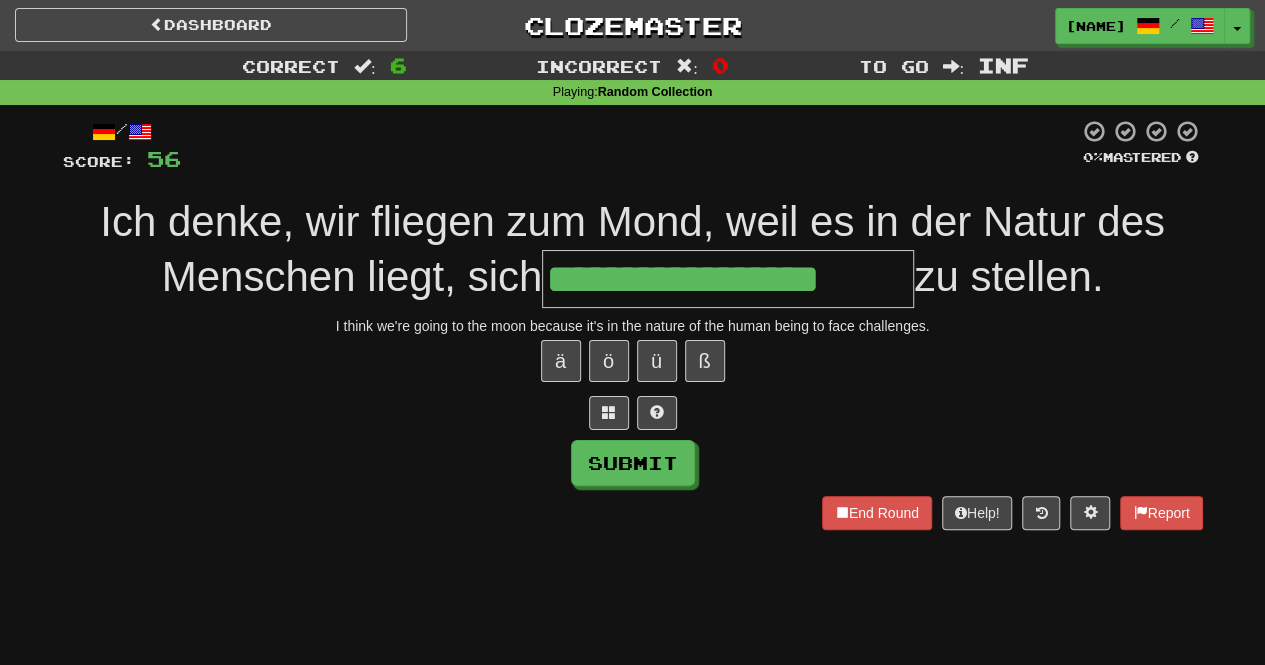 type on "**********" 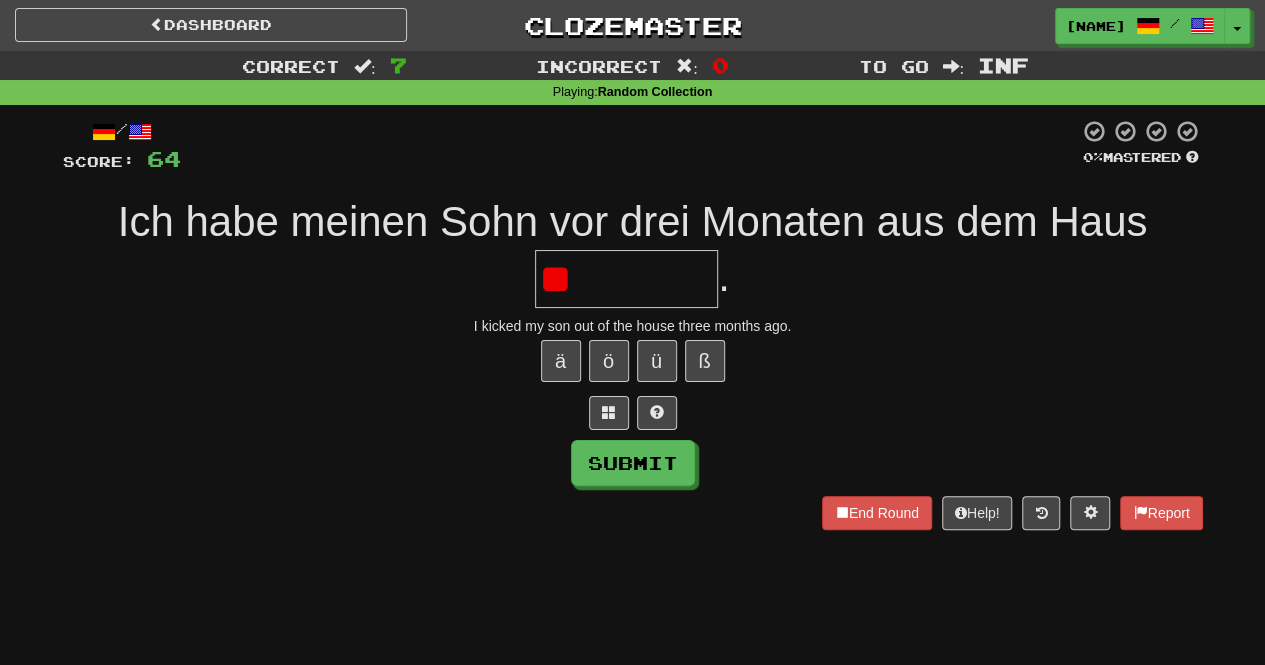 type on "*" 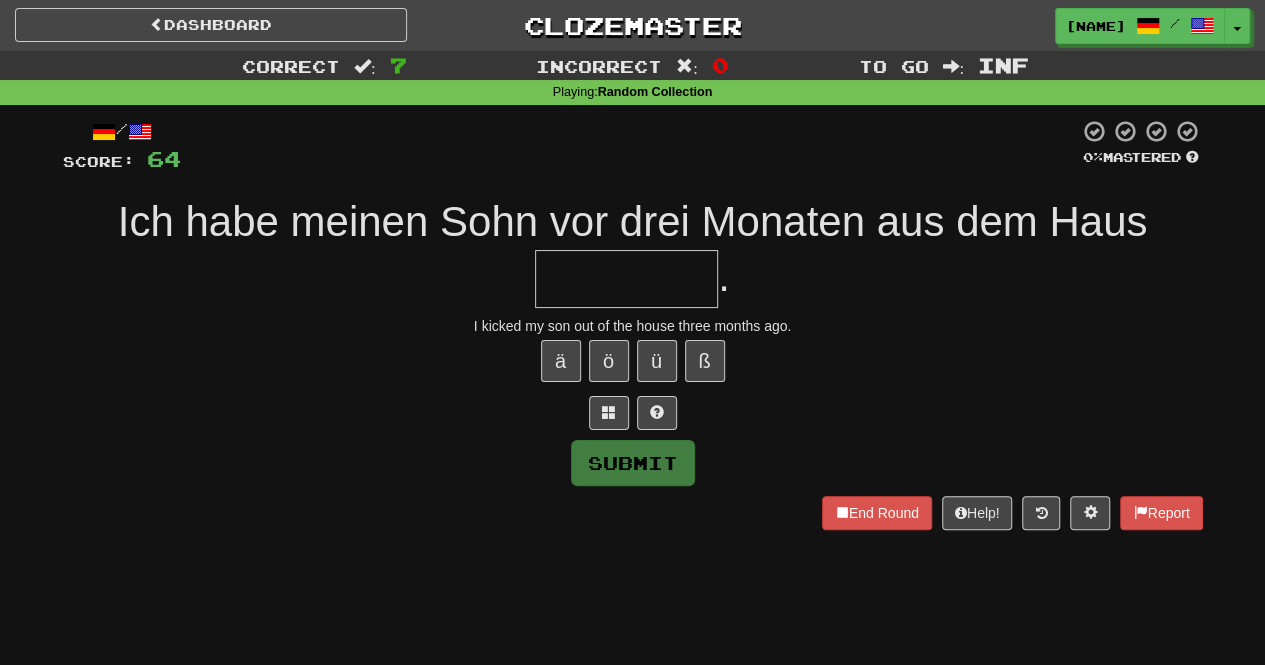 type on "*" 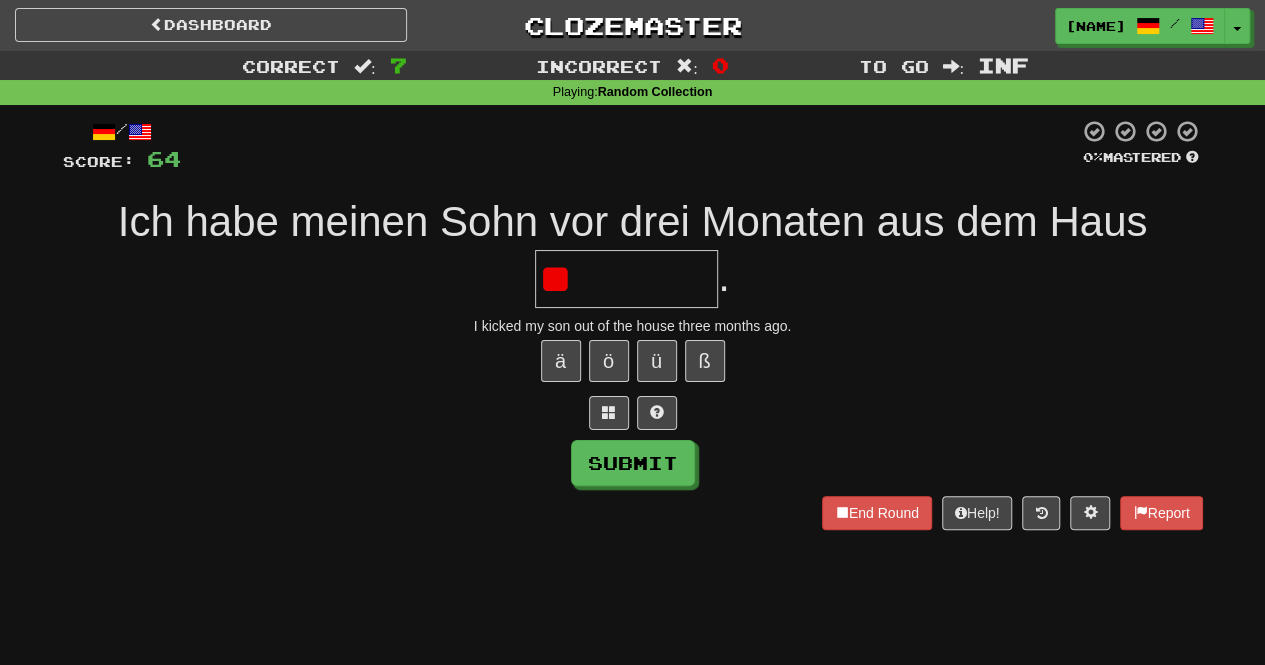 type on "*" 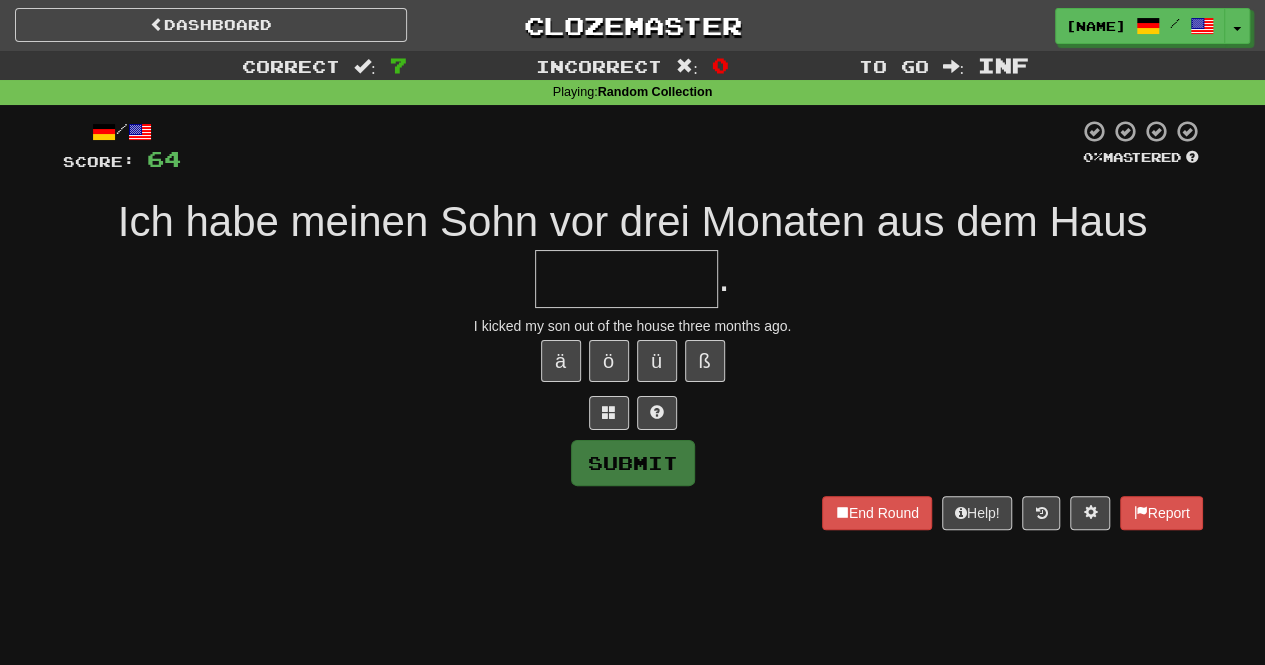 type on "*" 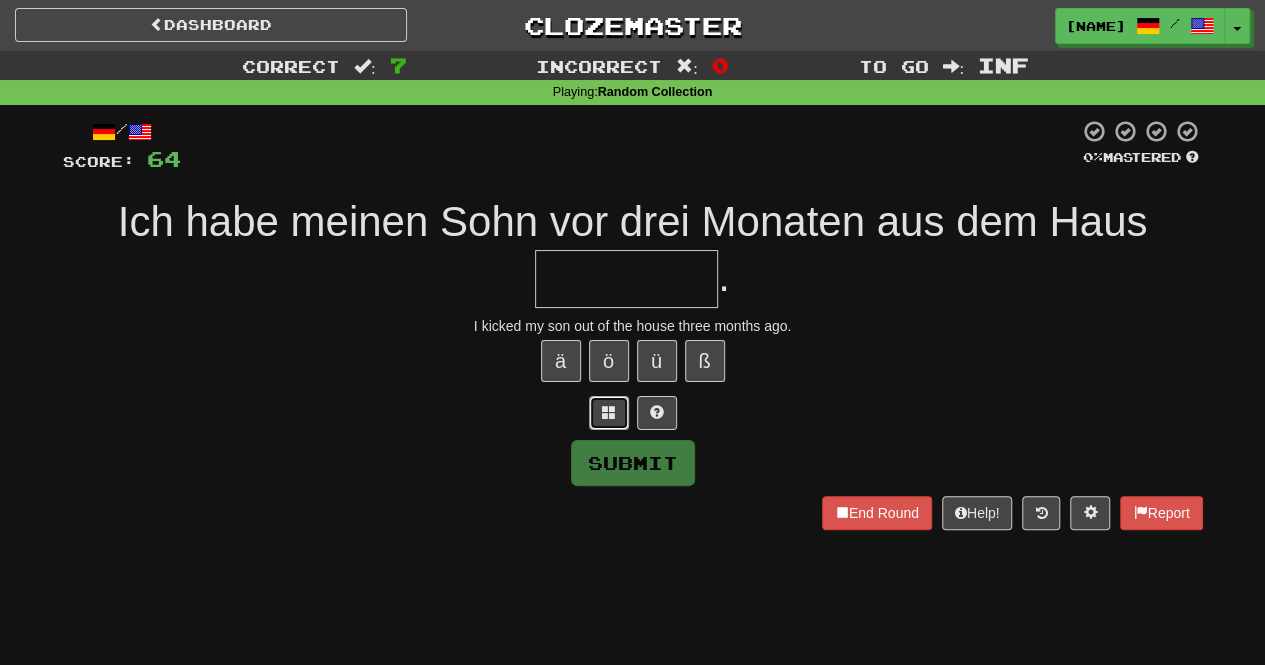 click at bounding box center [609, 413] 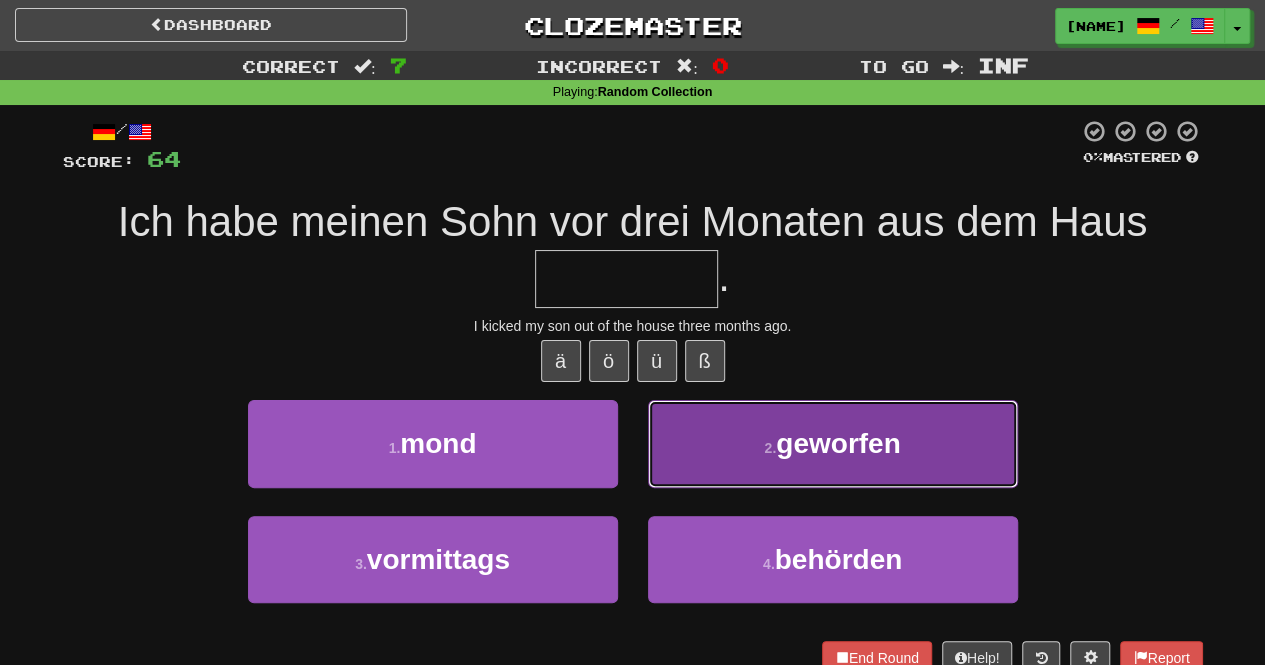 click on "2 .  geworfen" at bounding box center (833, 443) 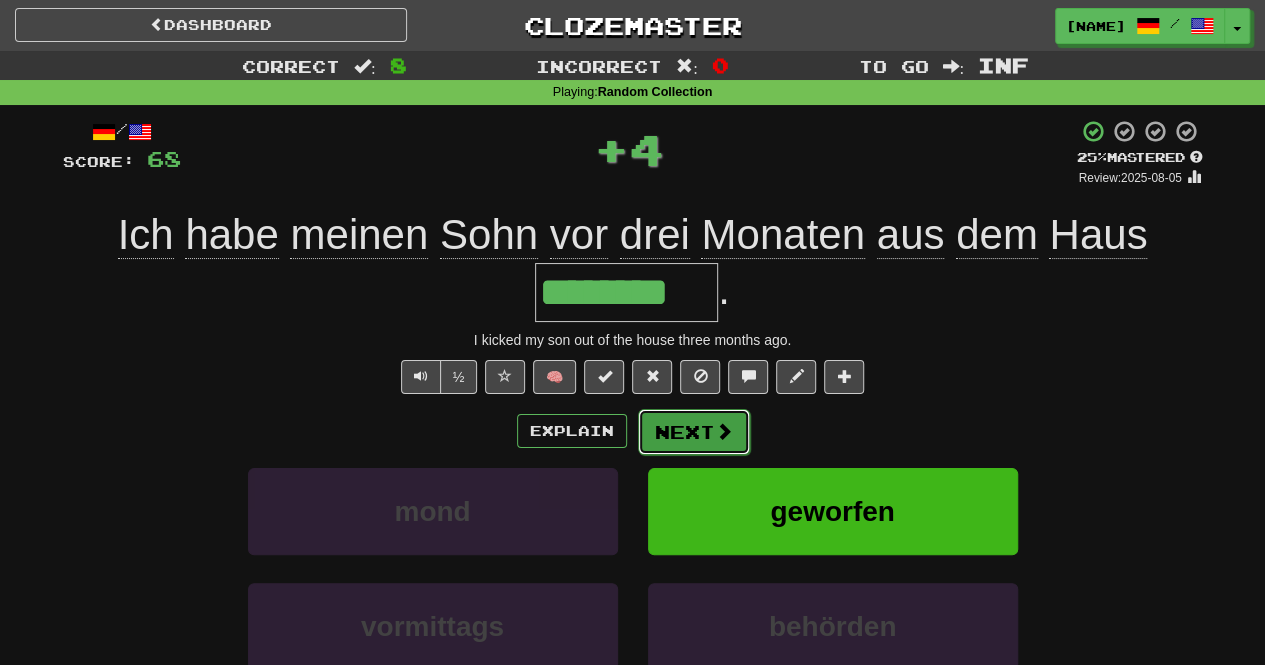click on "Next" at bounding box center [694, 432] 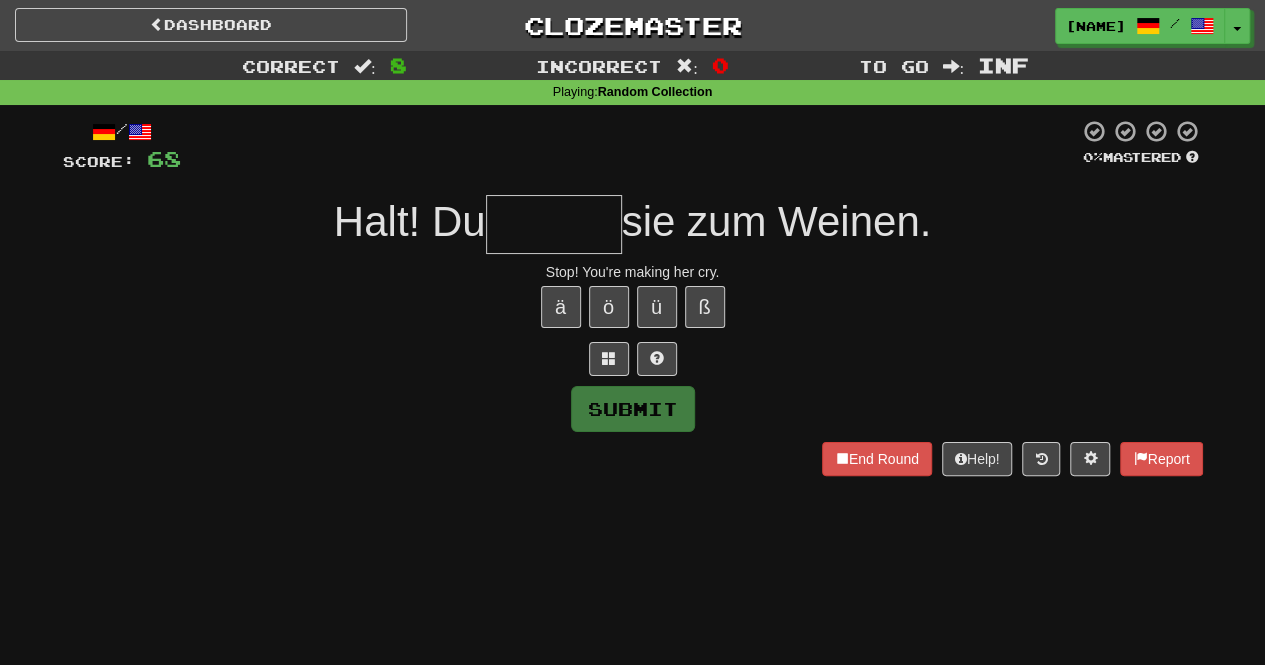type on "*" 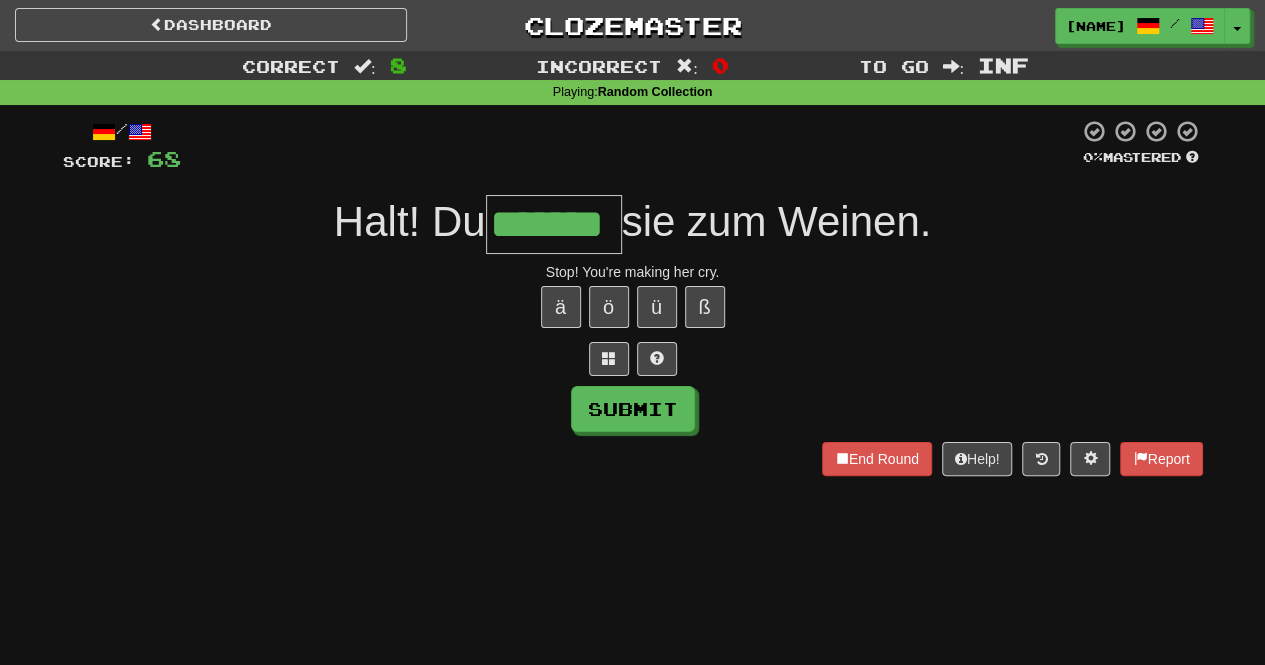 type on "*******" 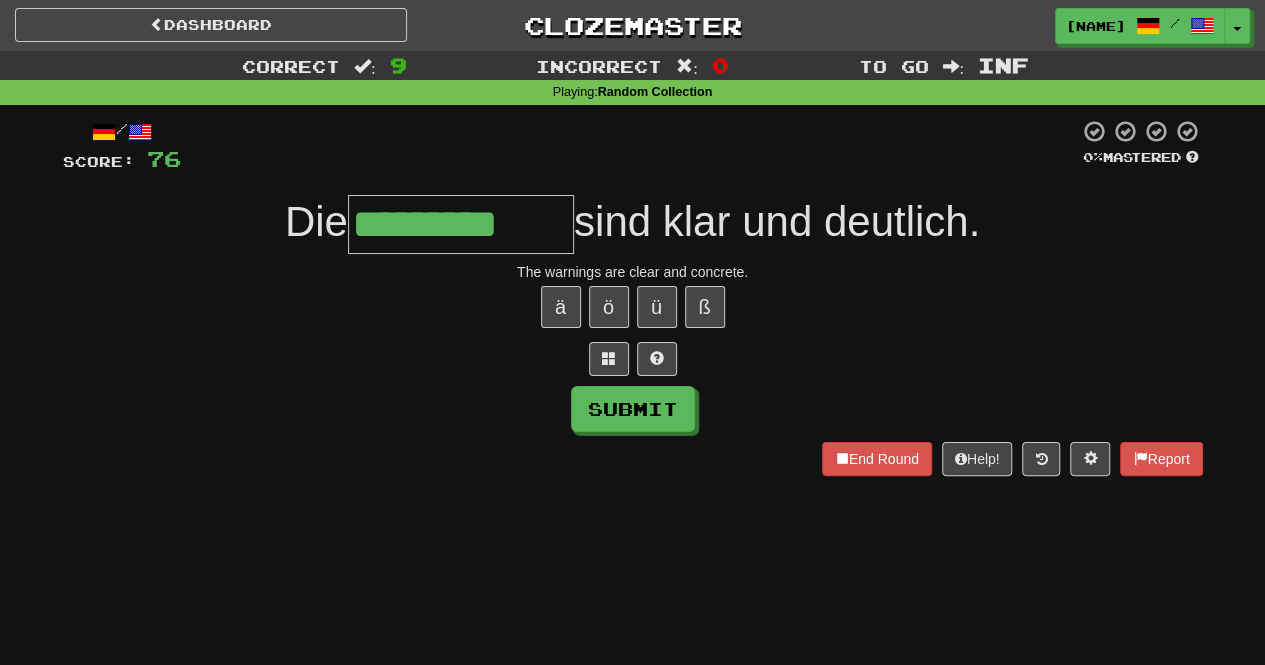 type on "*********" 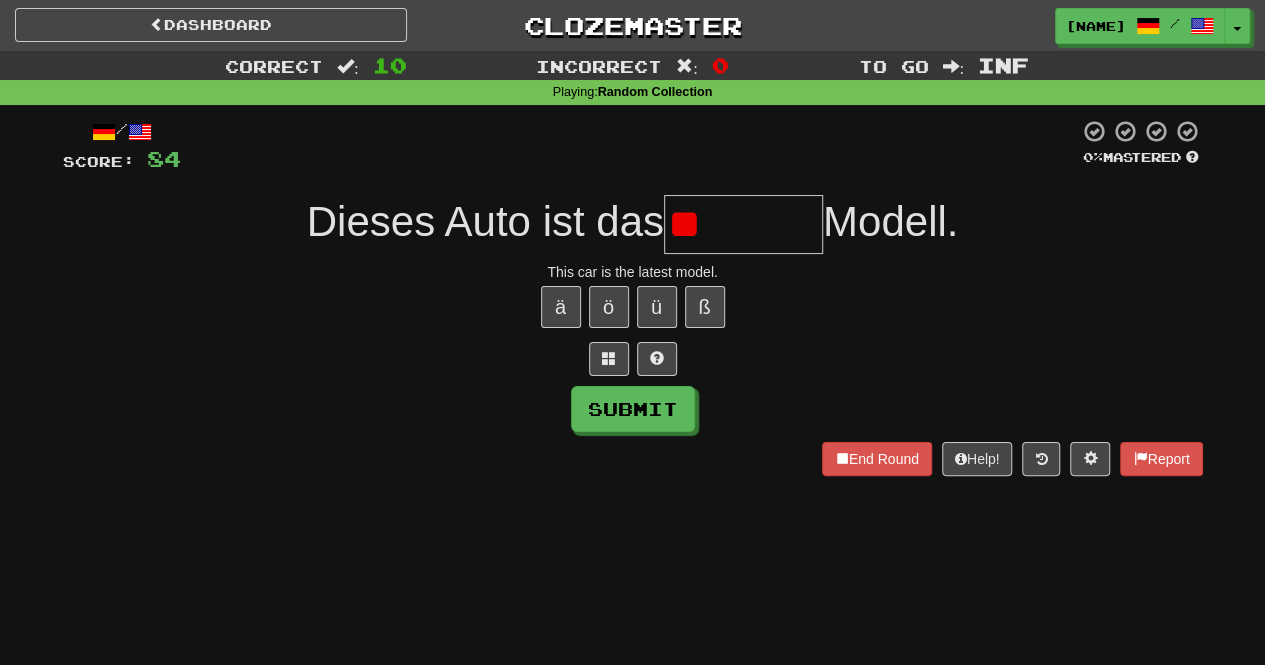type on "*" 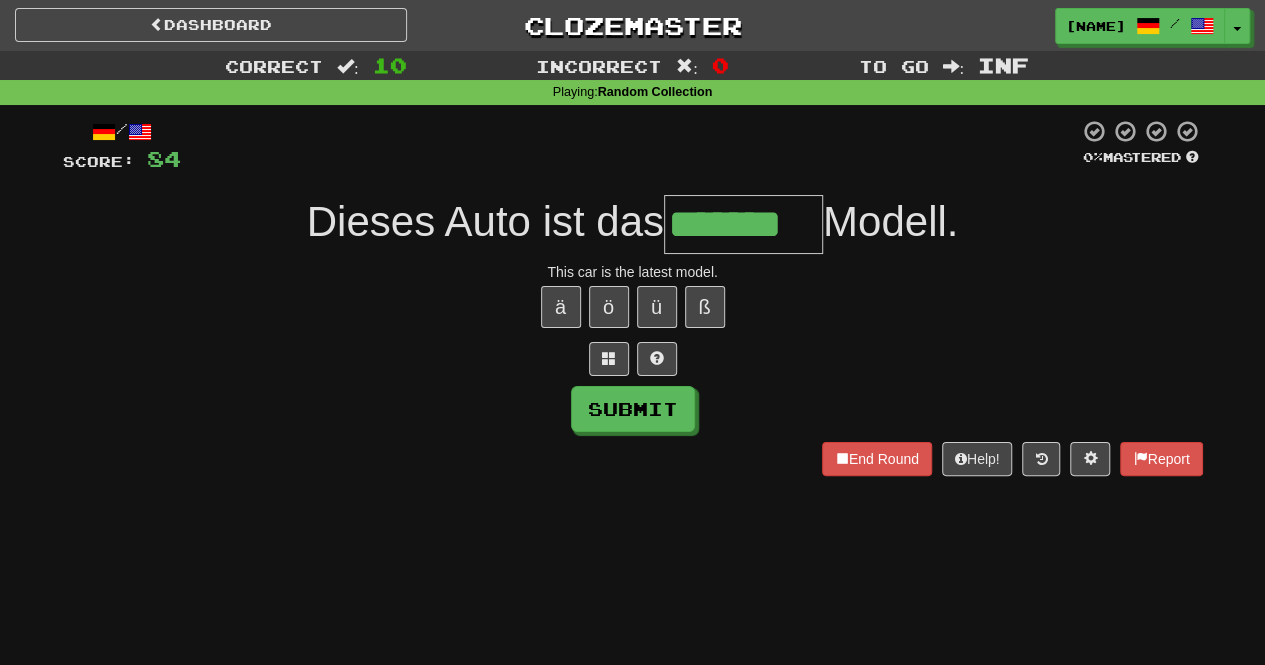 type on "*******" 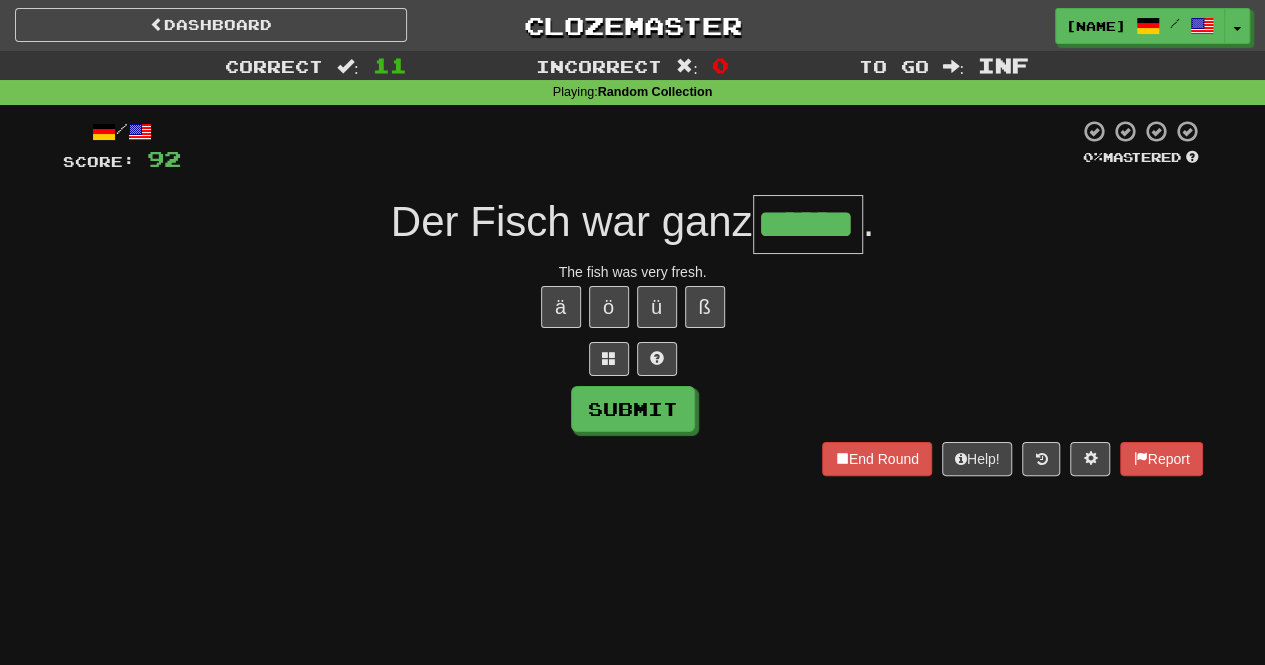 type on "******" 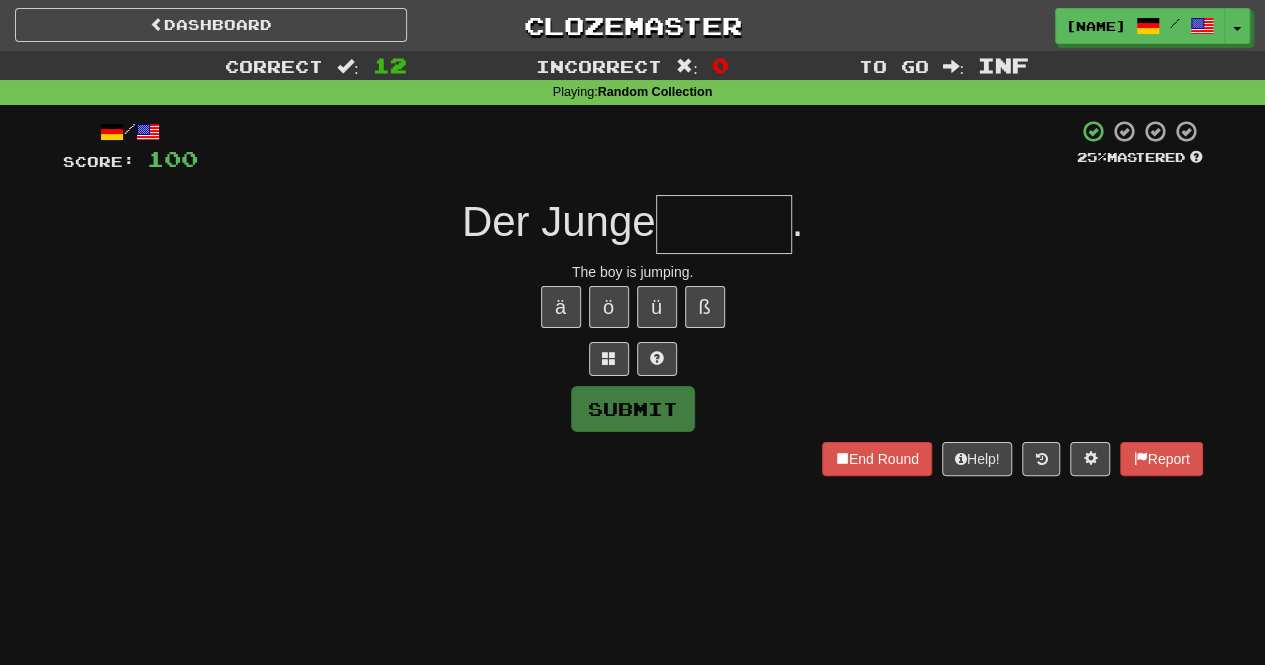type on "*" 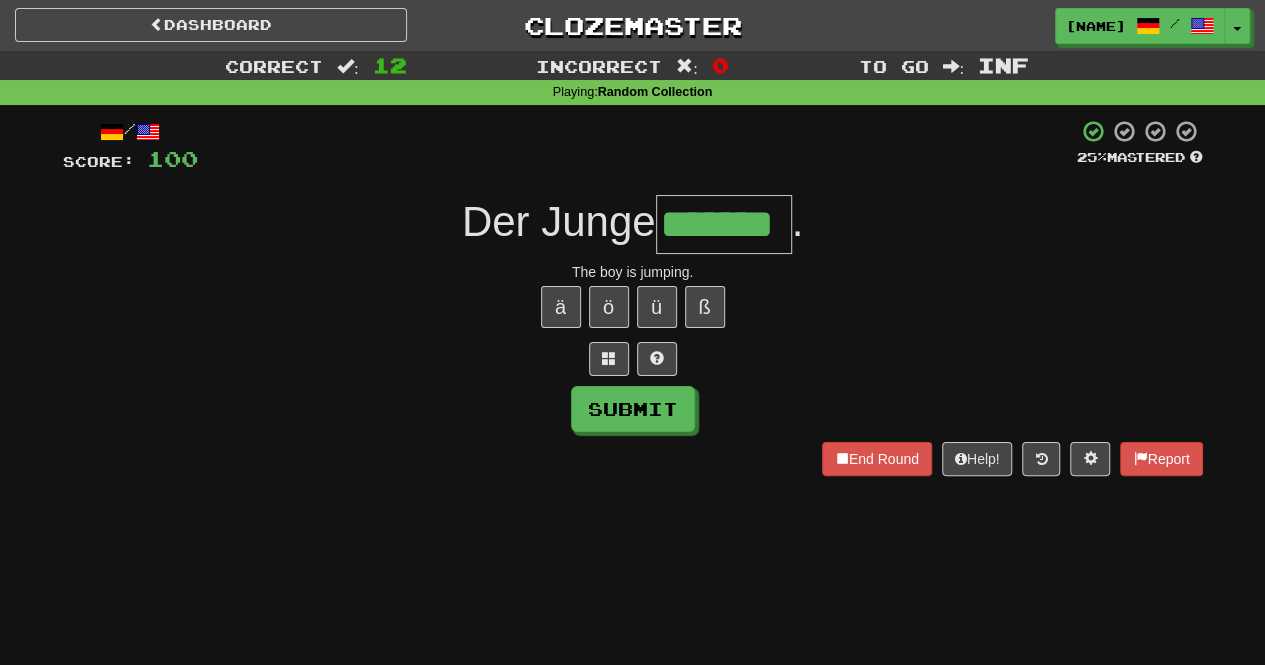type on "*******" 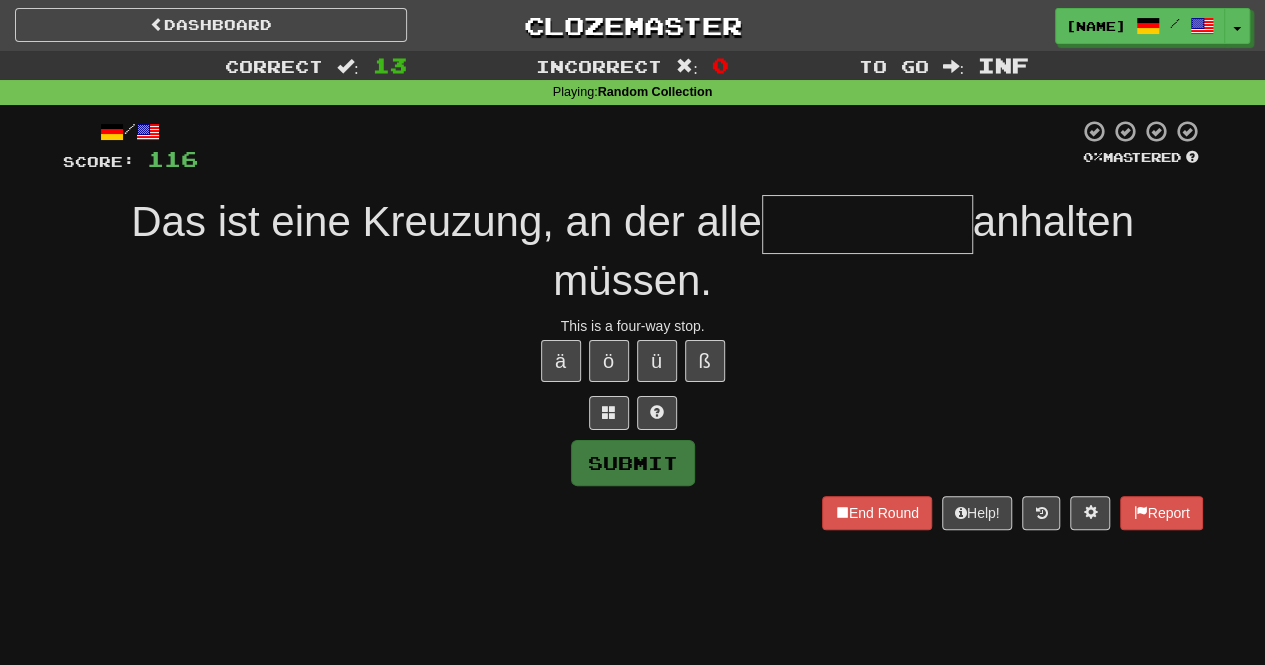 type on "*" 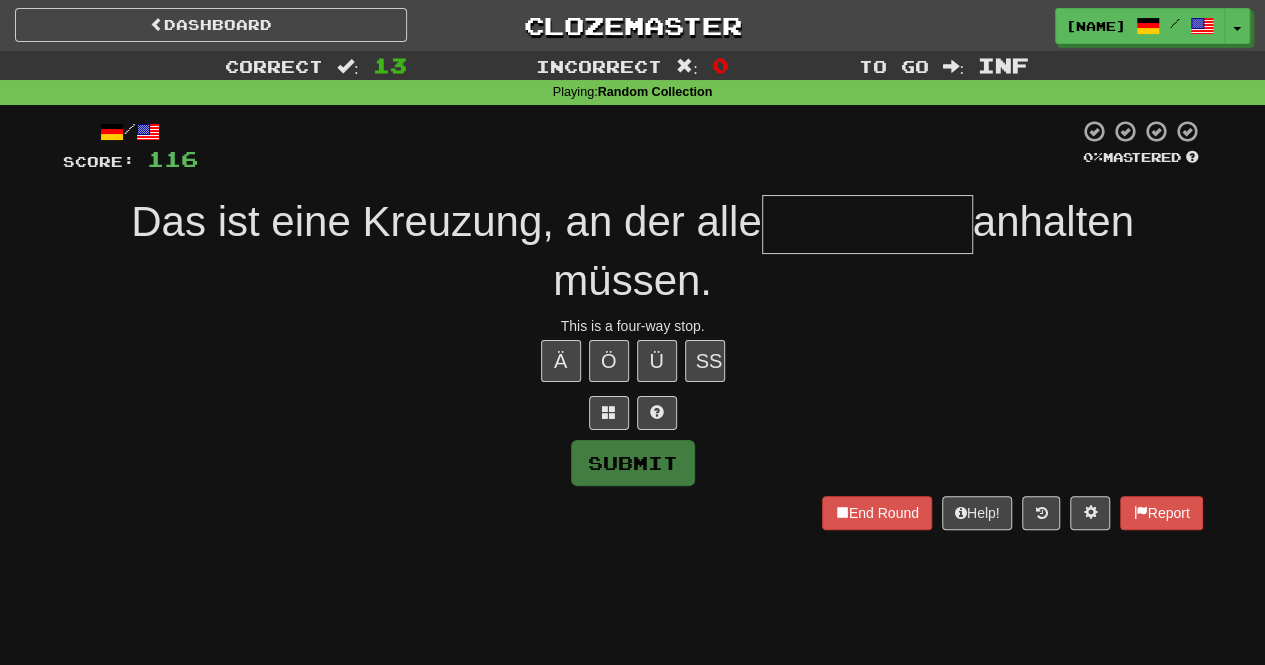 type on "*" 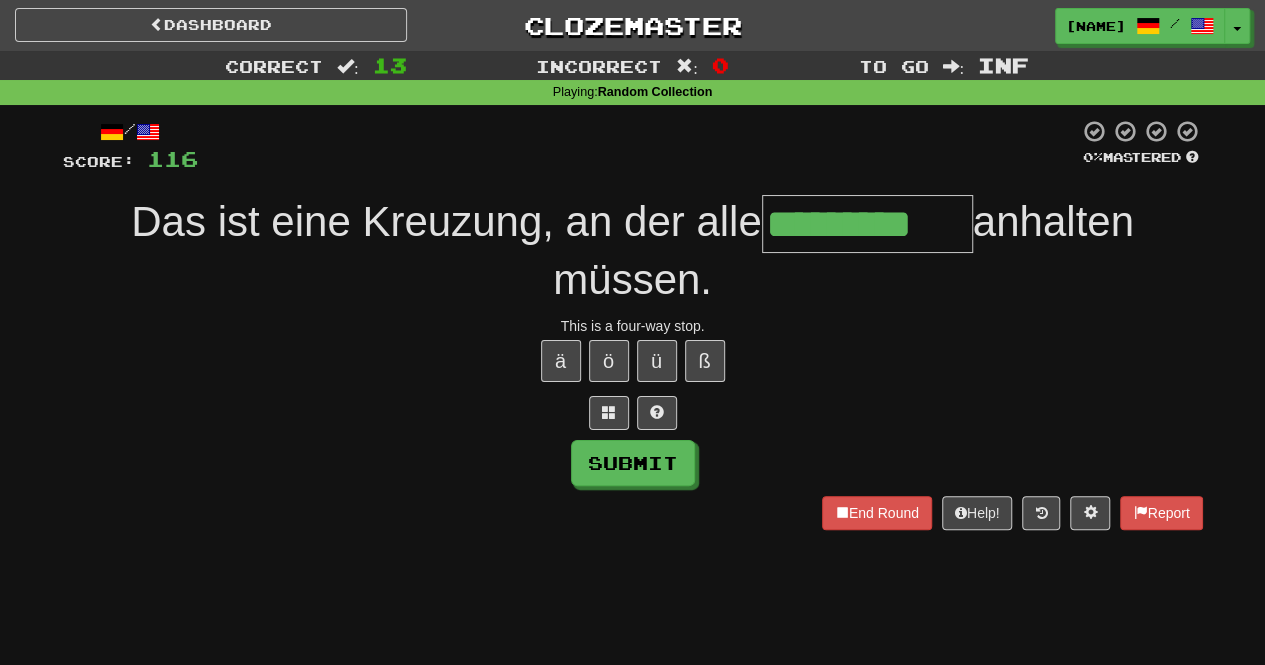 scroll, scrollTop: 0, scrollLeft: 0, axis: both 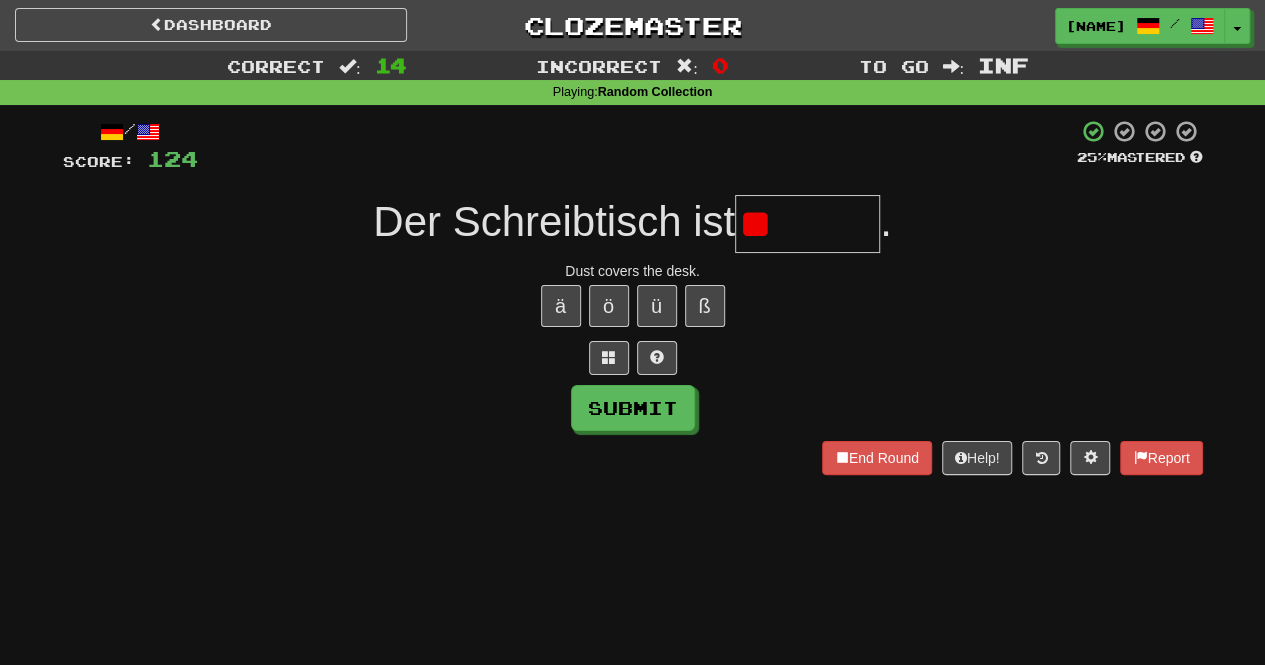 type on "*" 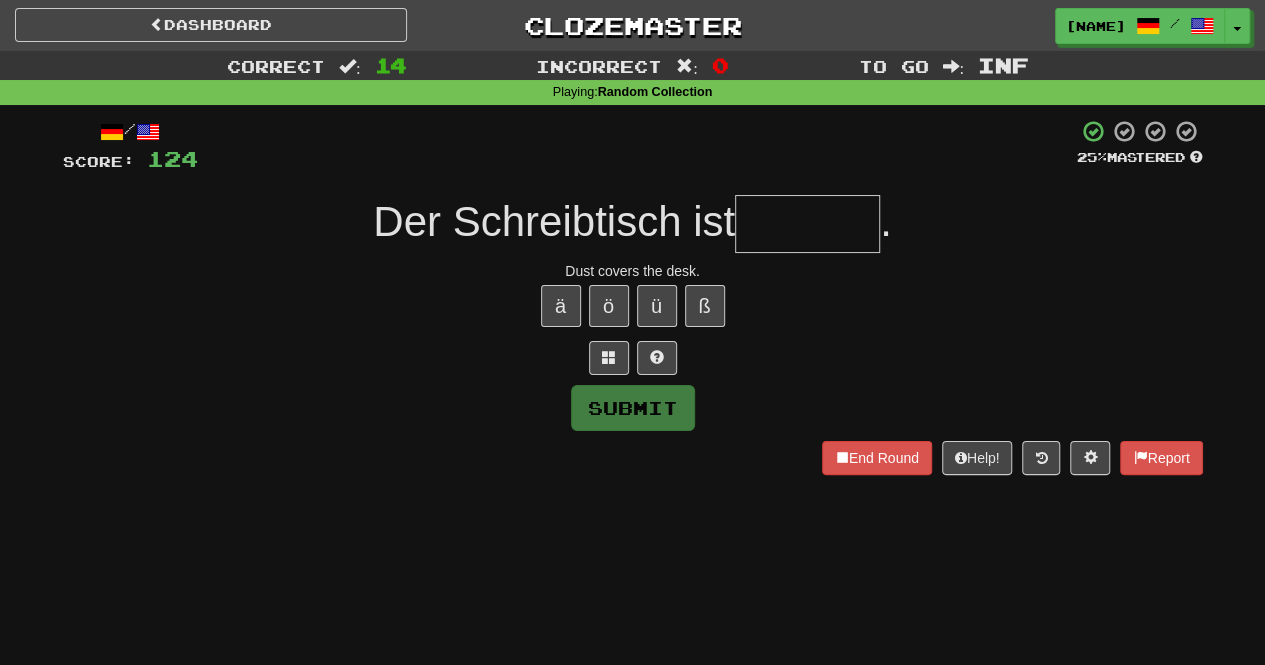 type on "*" 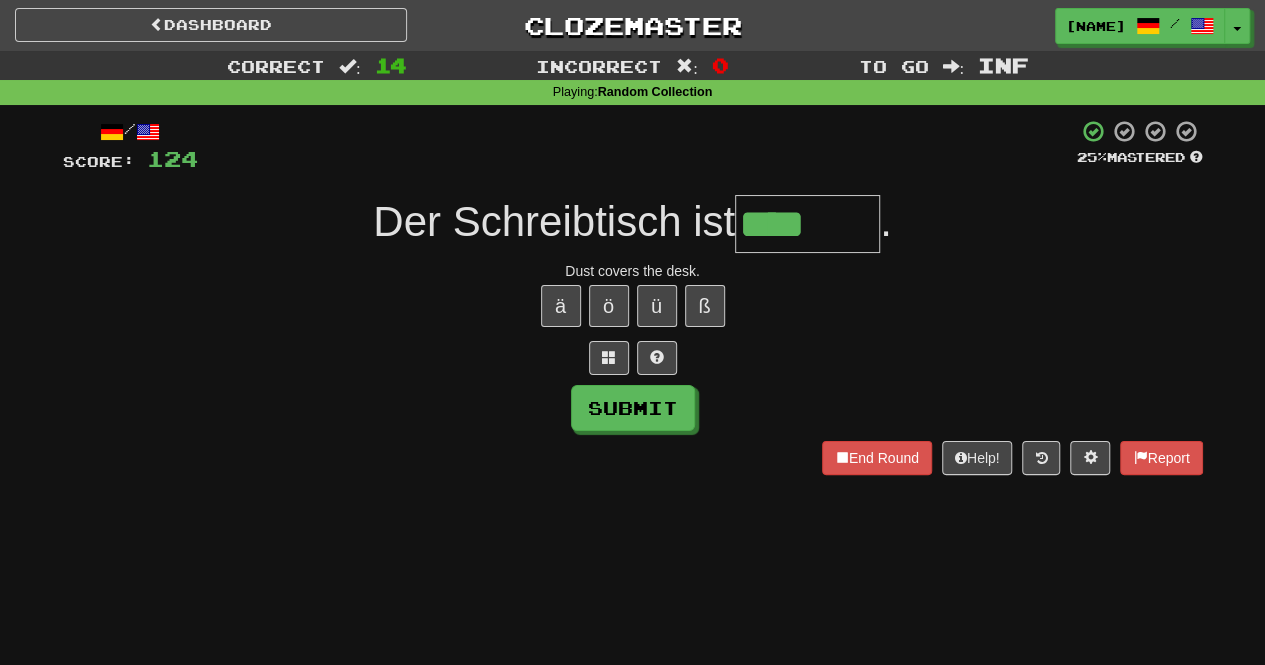 click on "****" at bounding box center [807, 224] 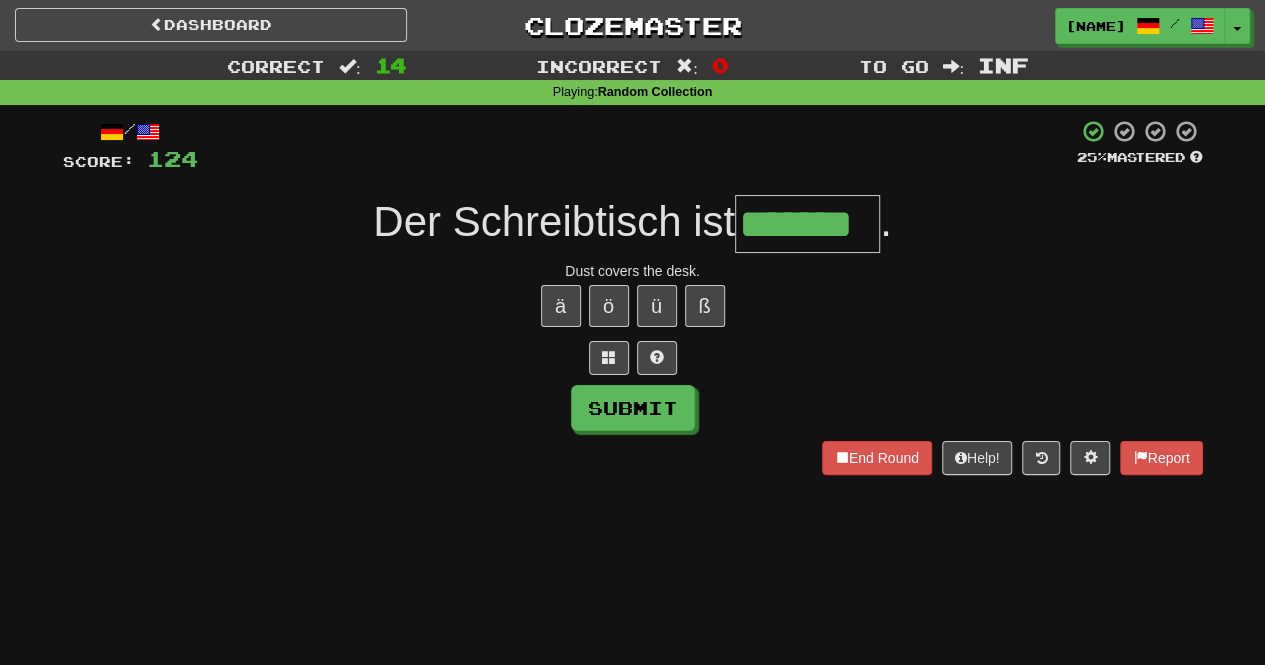 type on "*******" 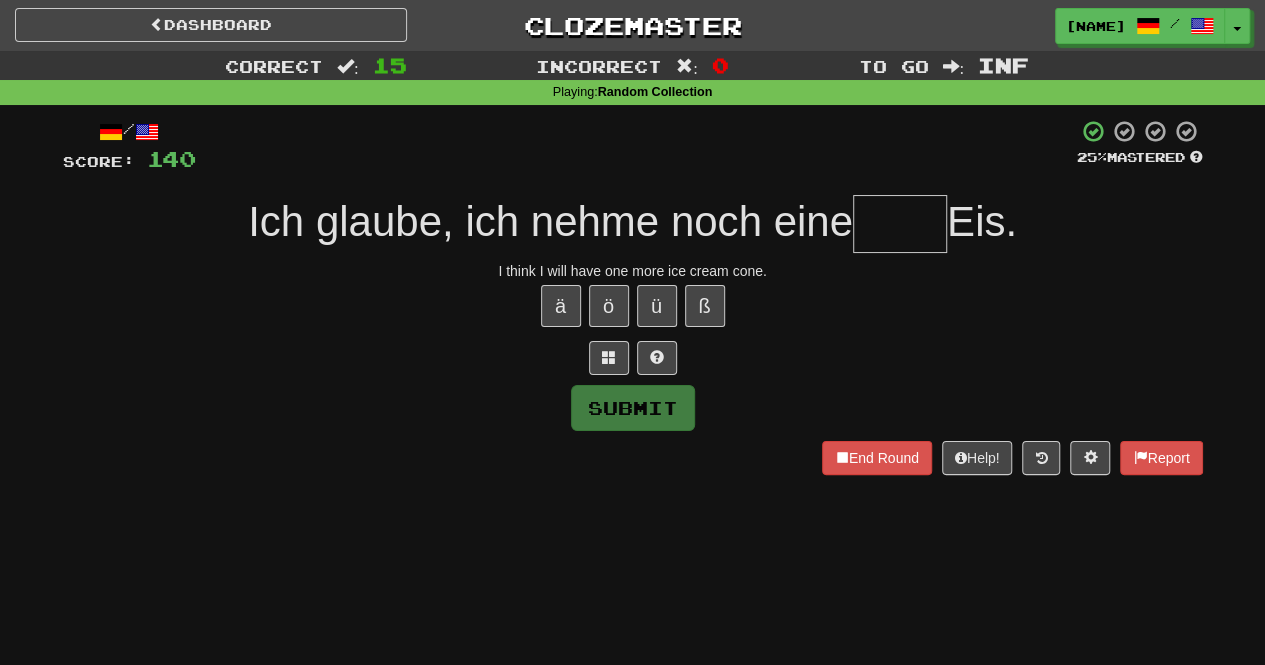 type on "*" 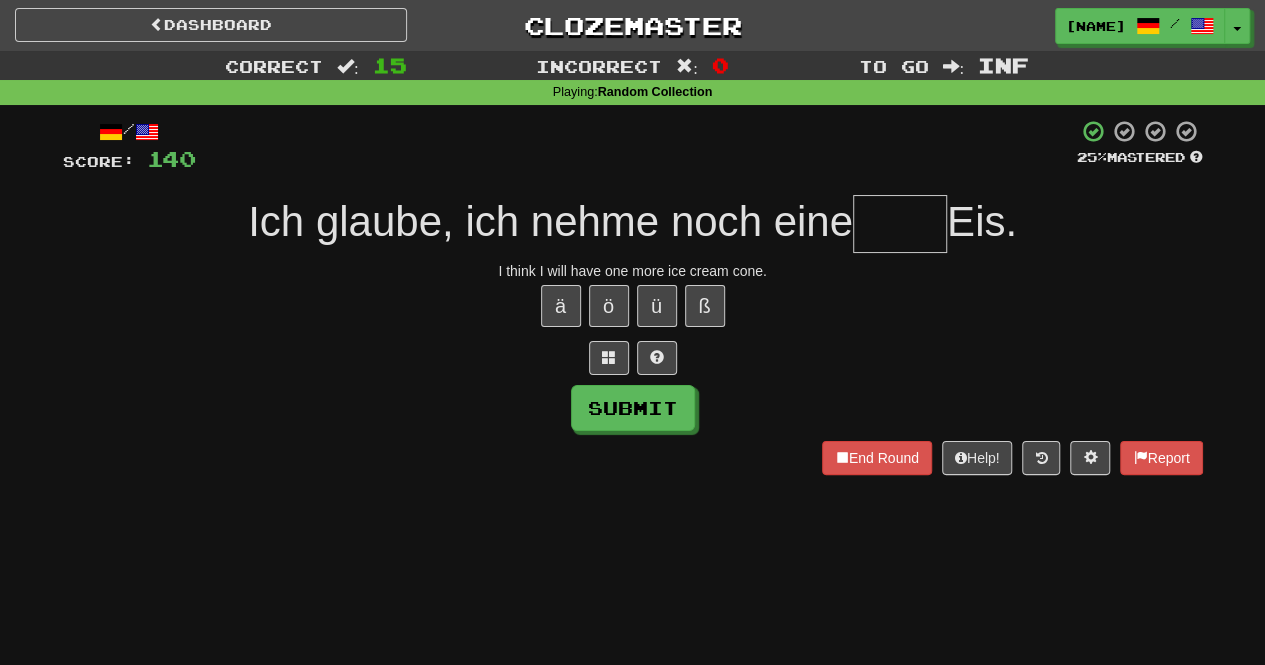type on "*" 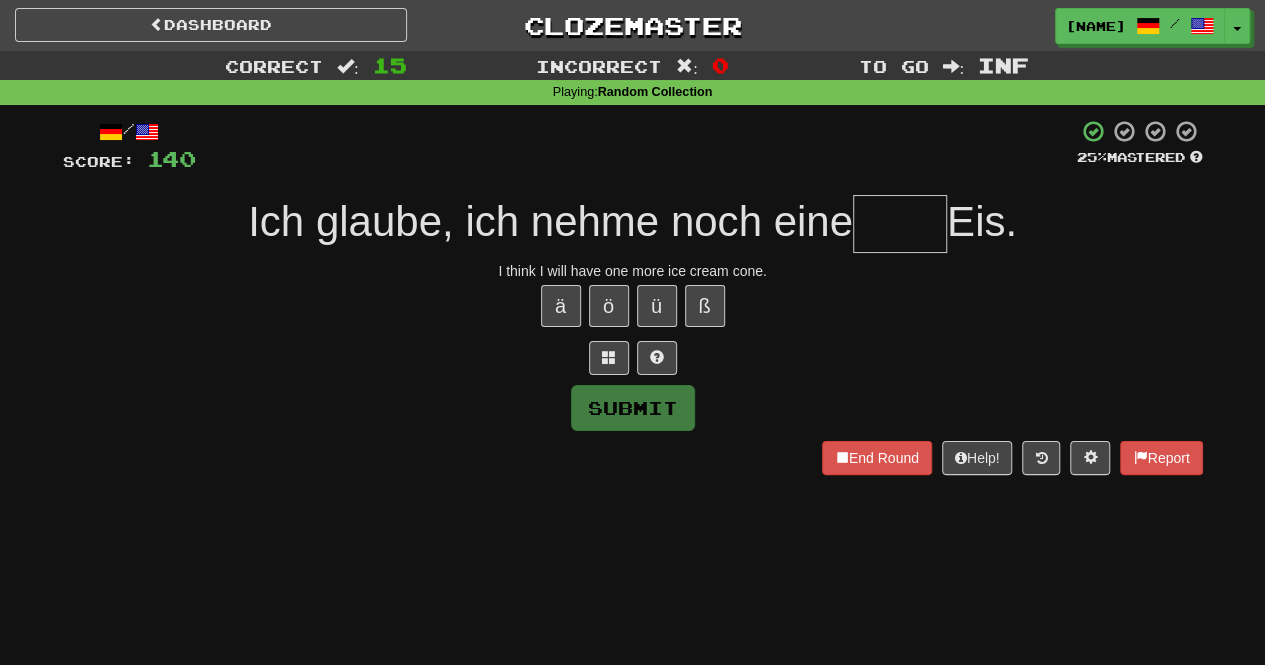 type on "*" 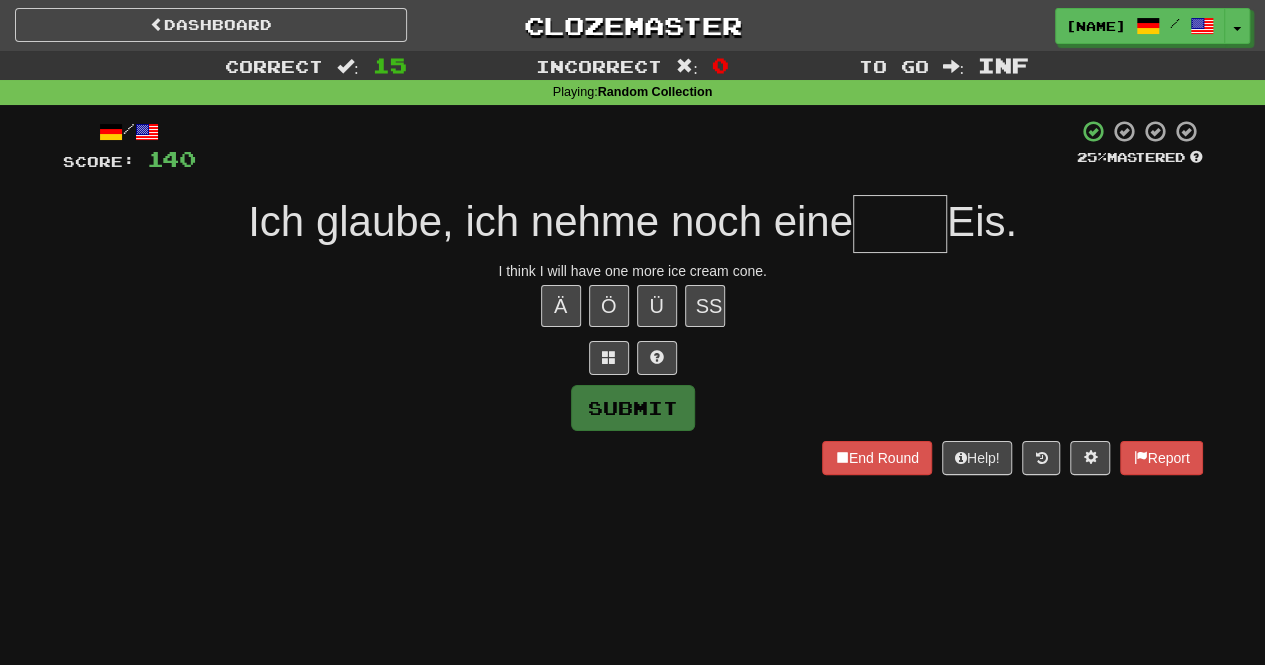 type on "*" 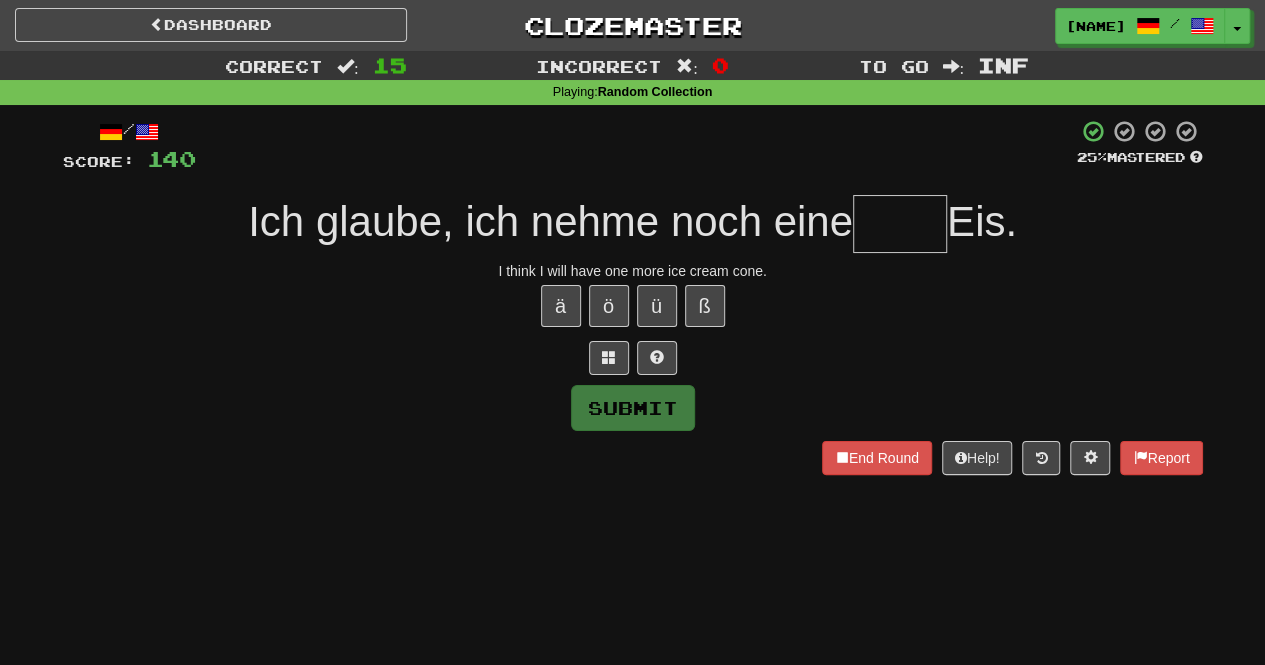type on "*" 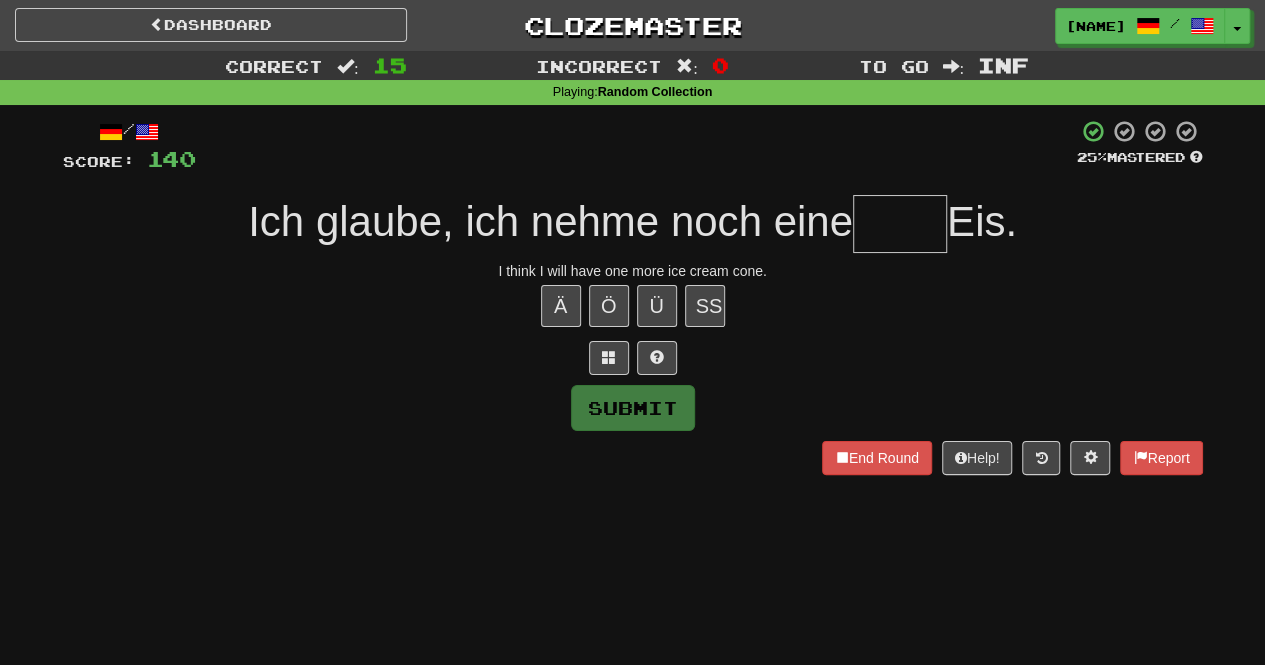 type on "*" 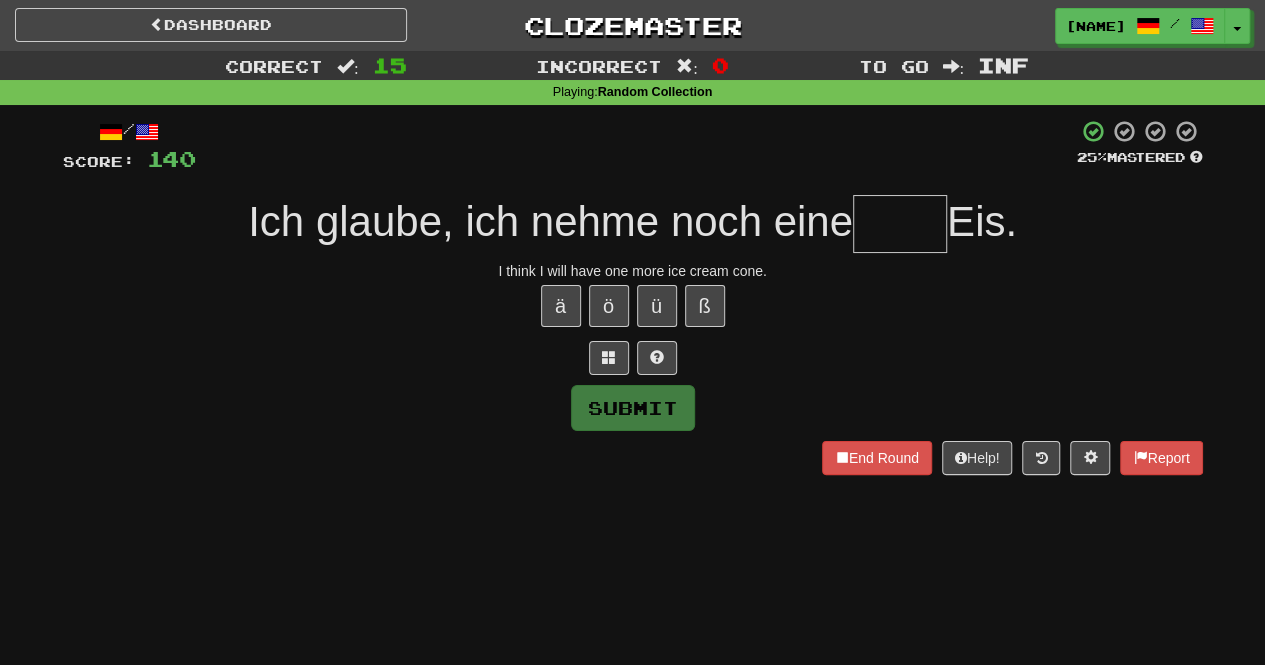 type on "*" 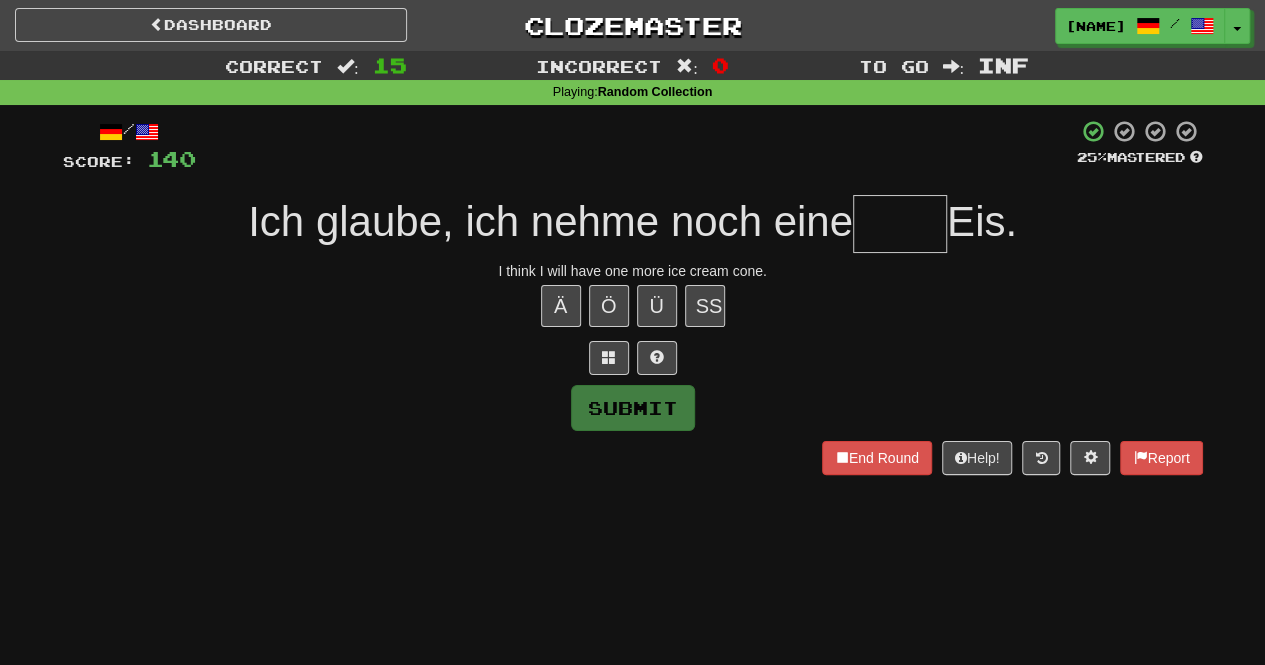 type on "*" 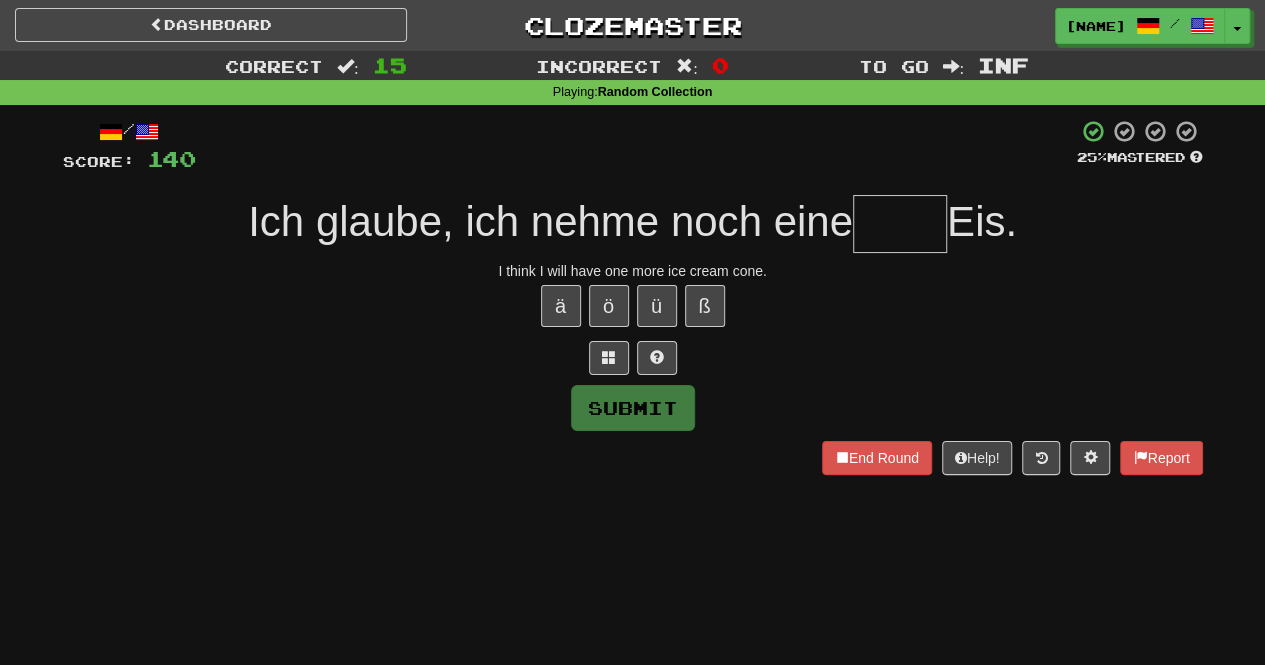 type on "*" 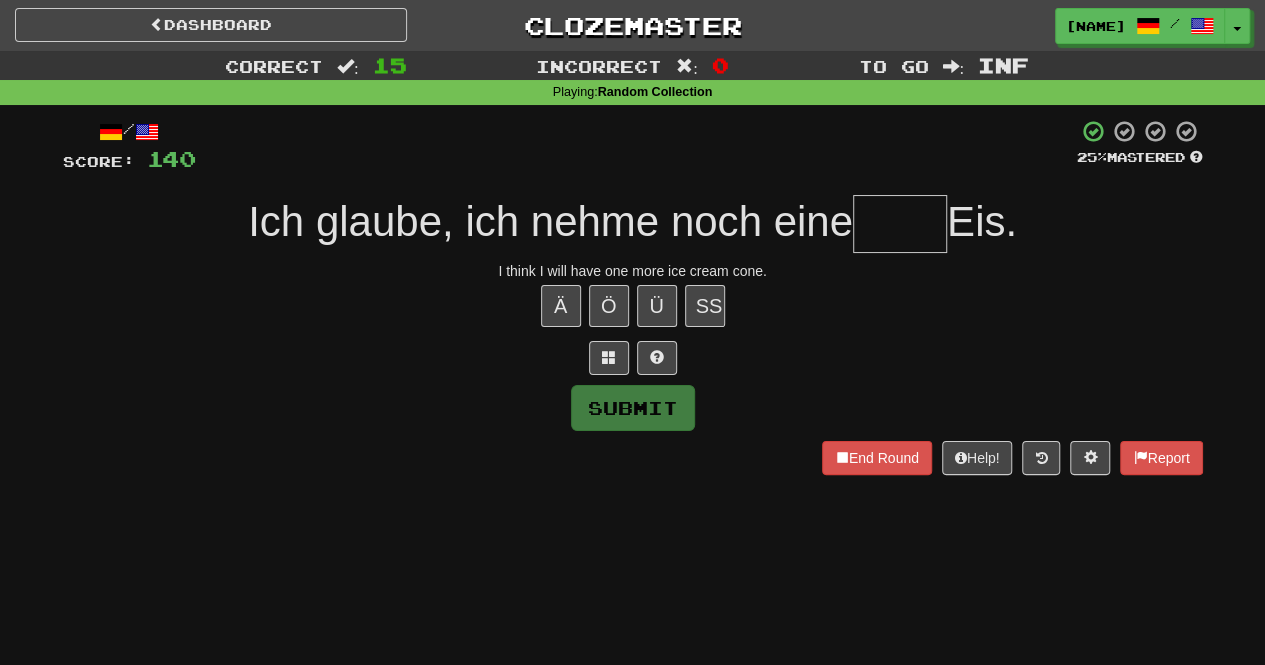 type on "*" 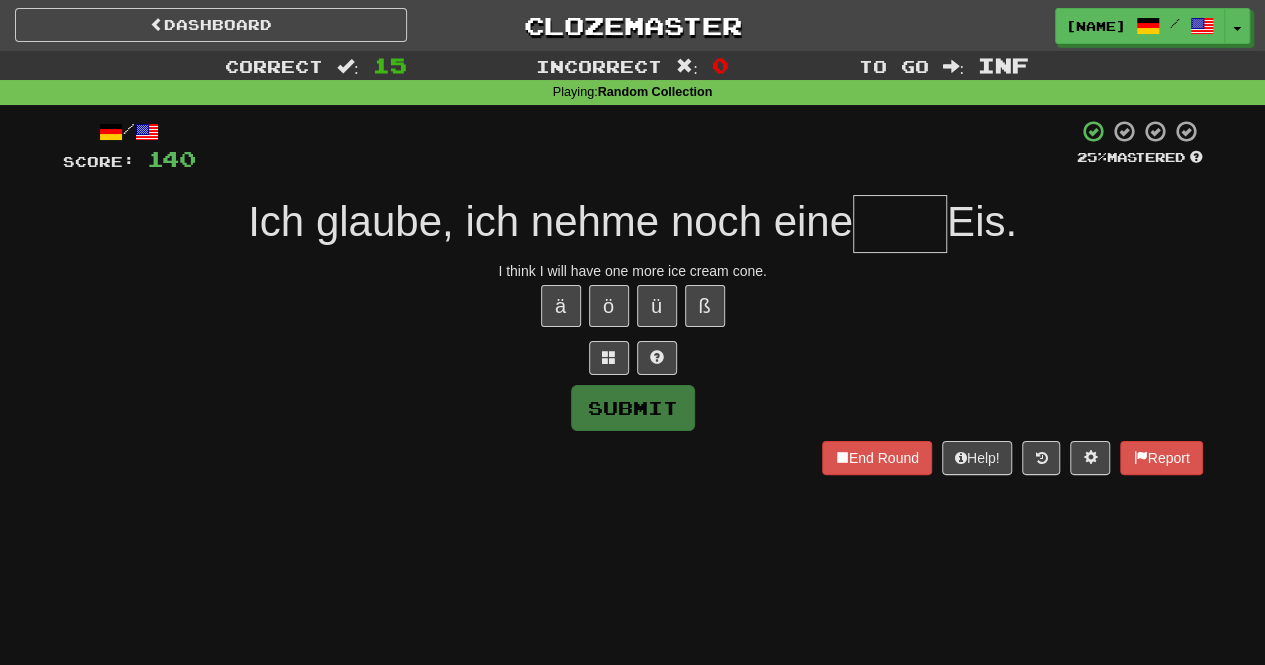 type on "*" 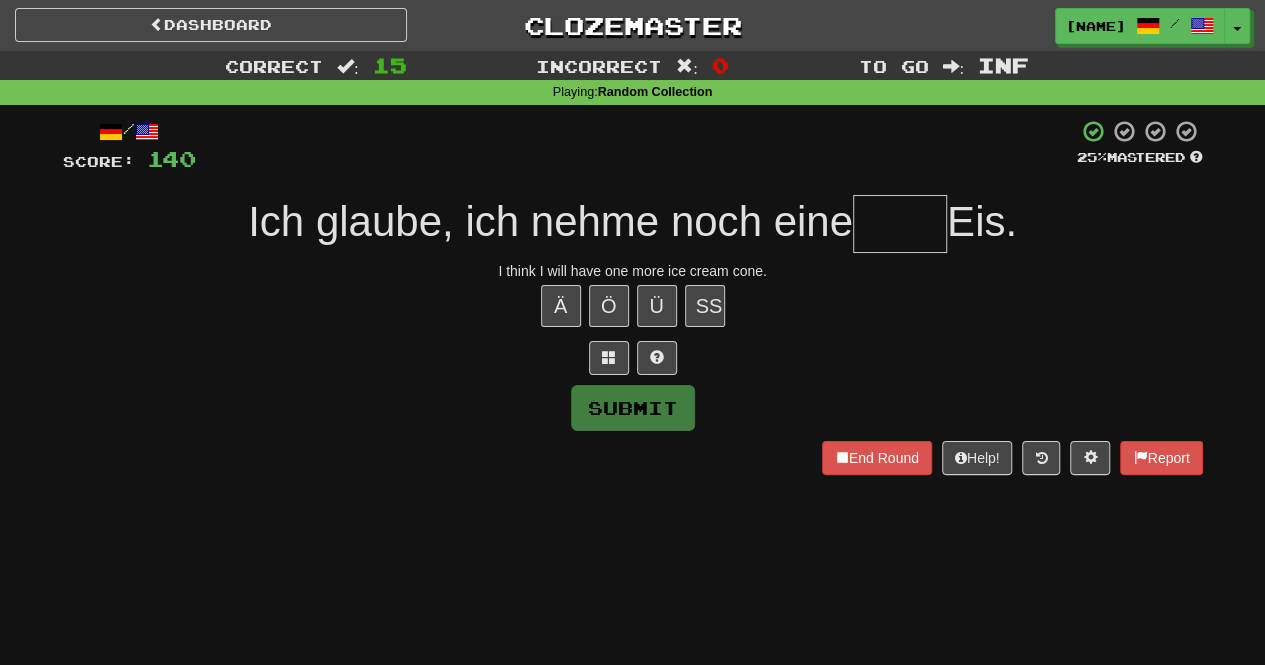 type on "*" 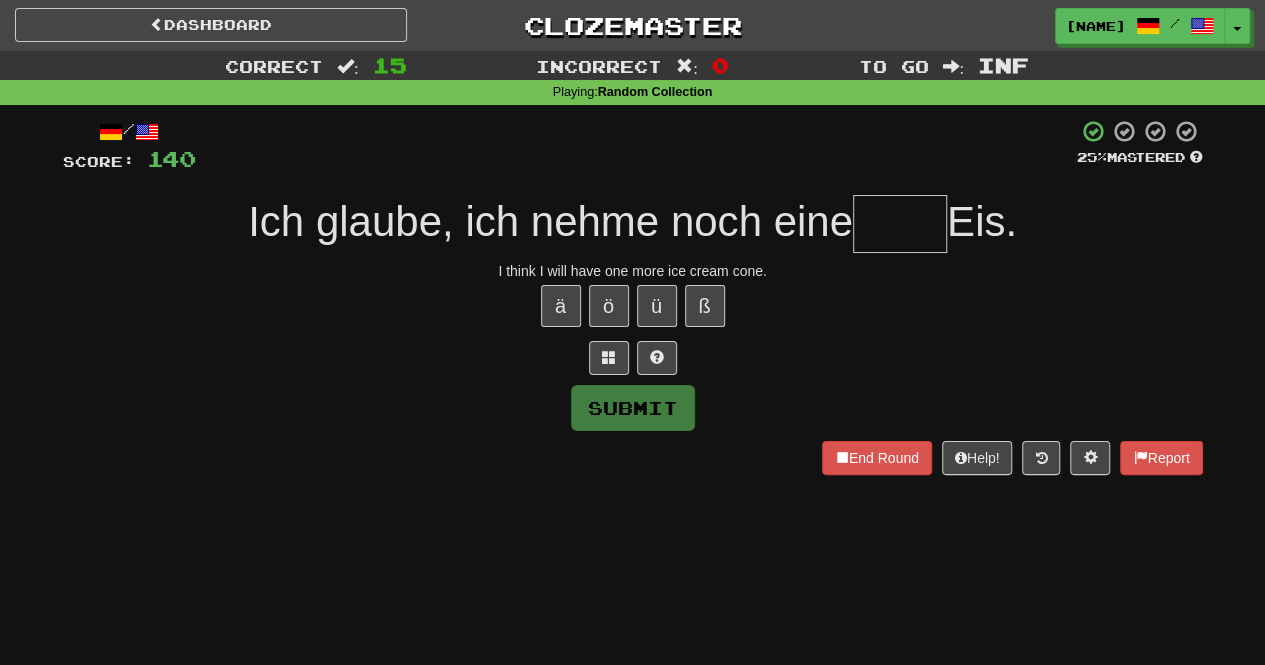 type on "*" 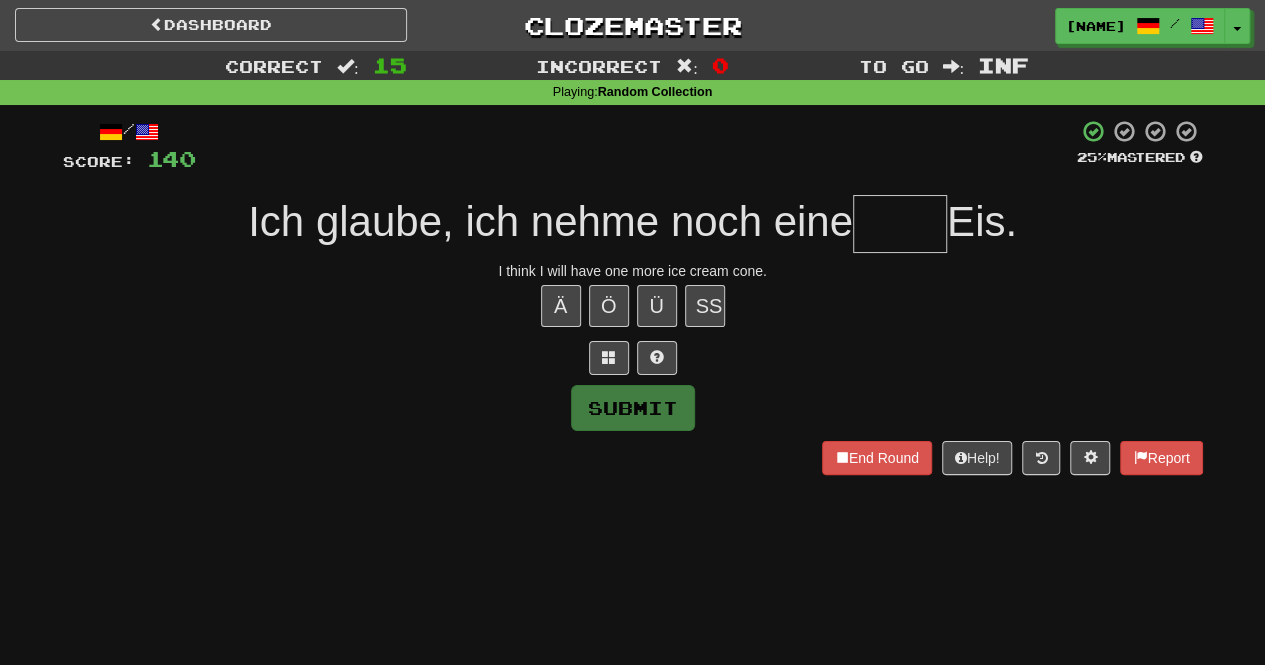 type on "*" 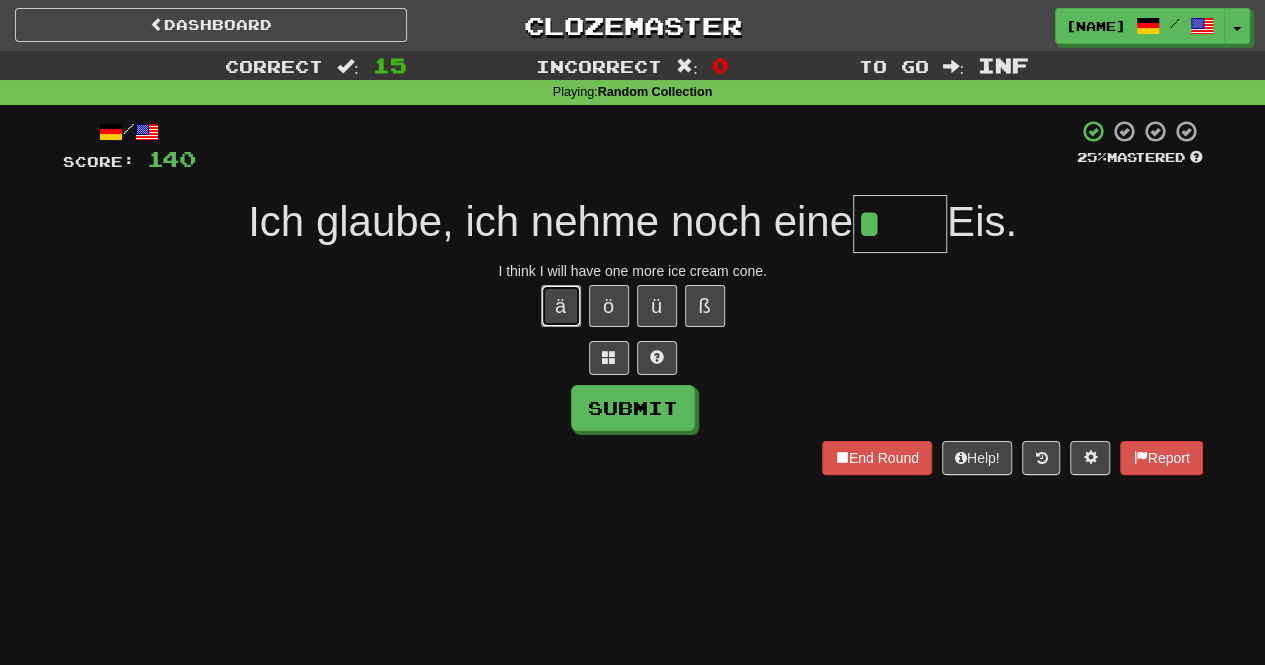 click on "ä" at bounding box center (561, 306) 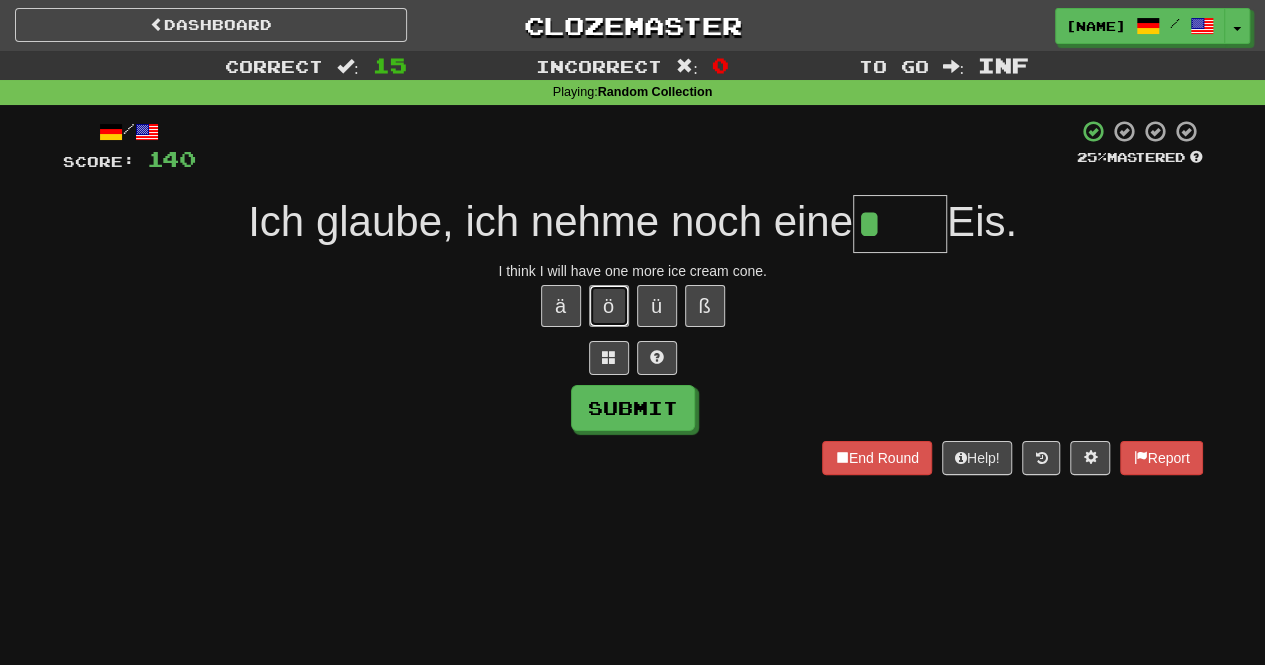 click on "ö" at bounding box center [609, 306] 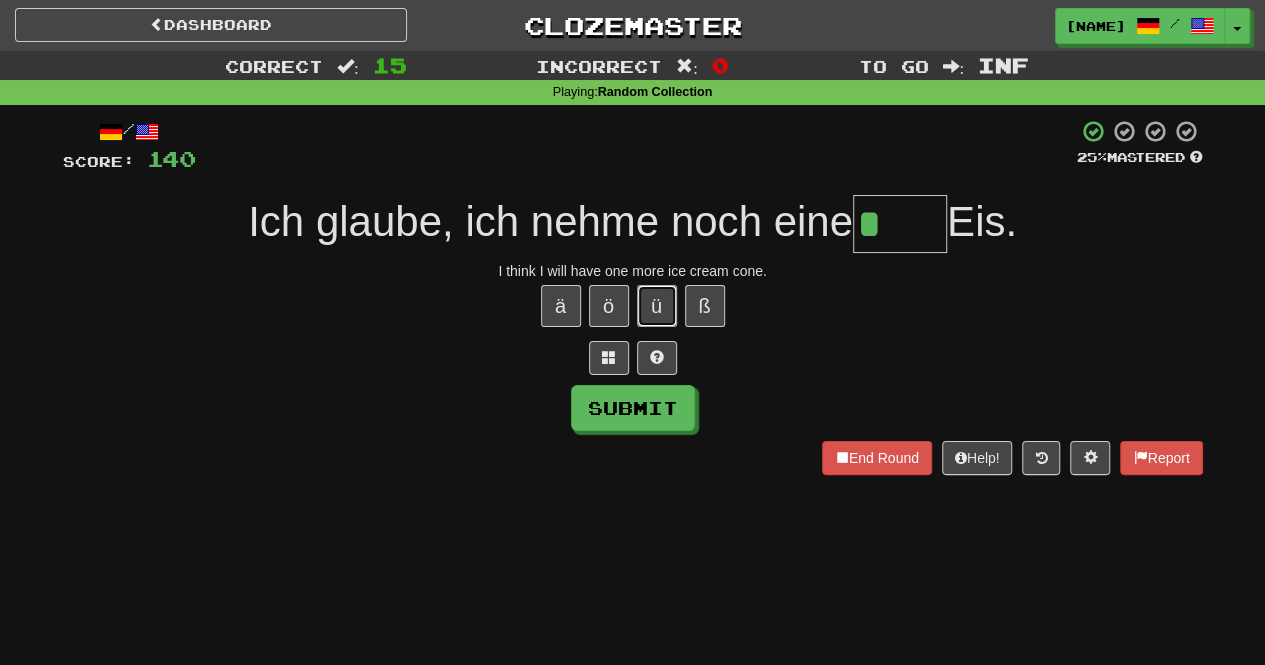 click on "ü" at bounding box center [657, 306] 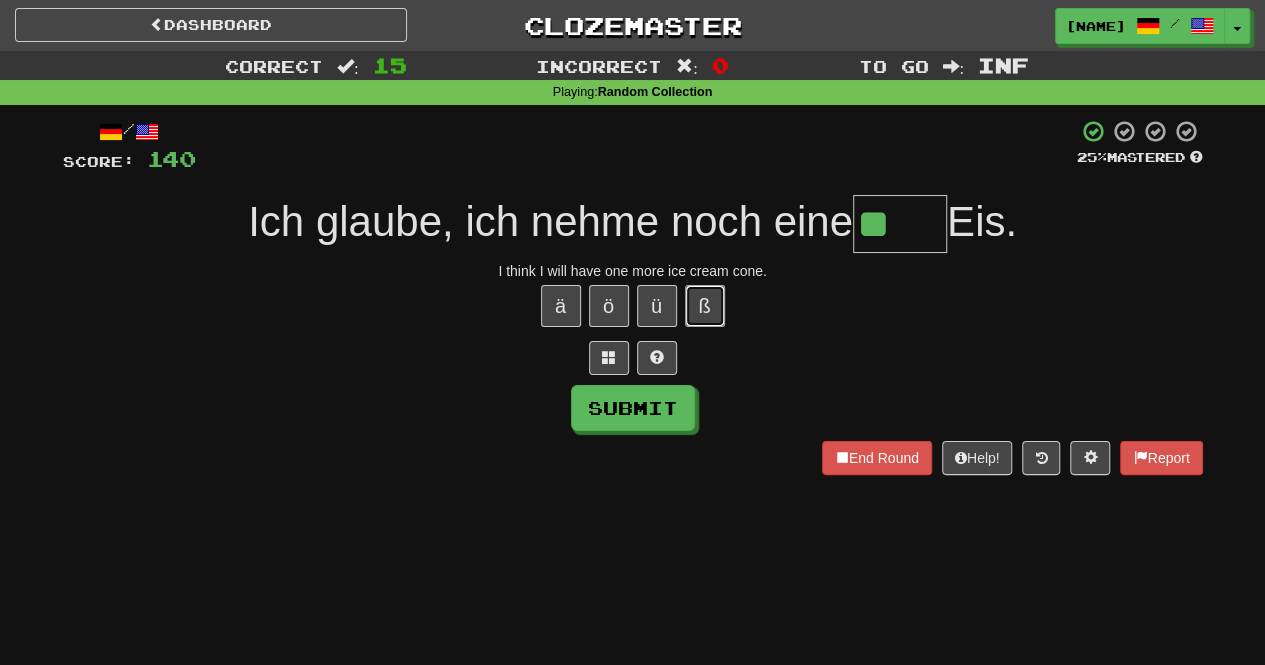 click on "ß" at bounding box center [705, 306] 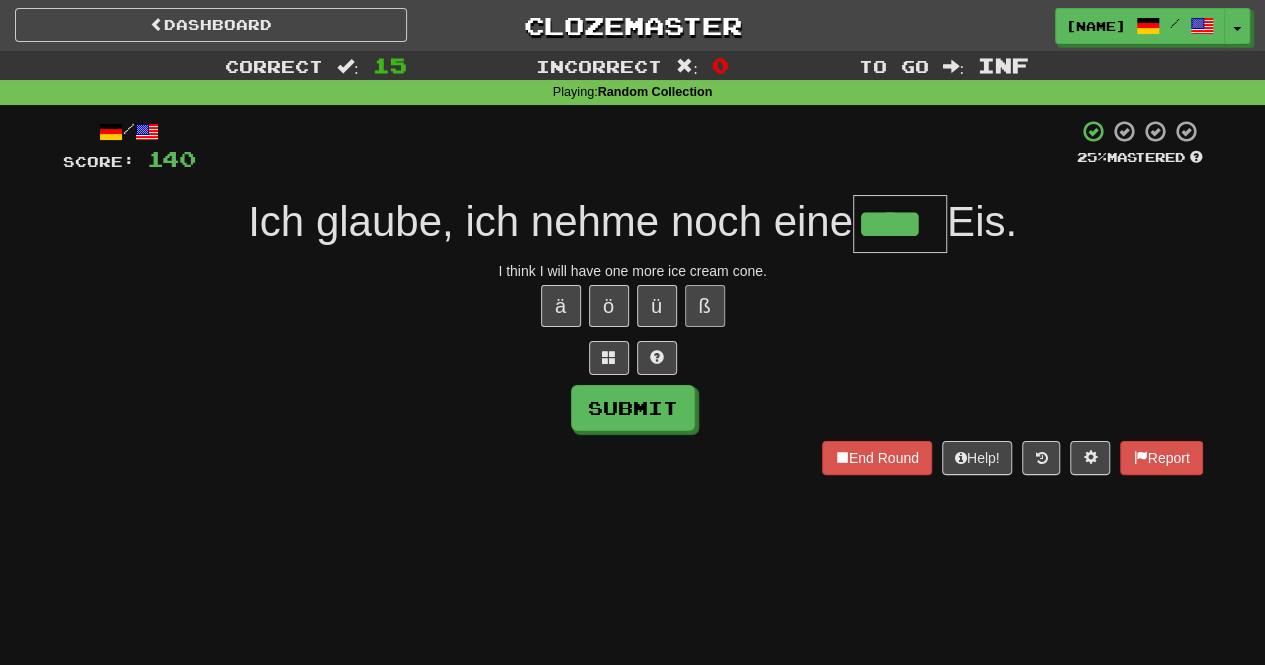 type on "****" 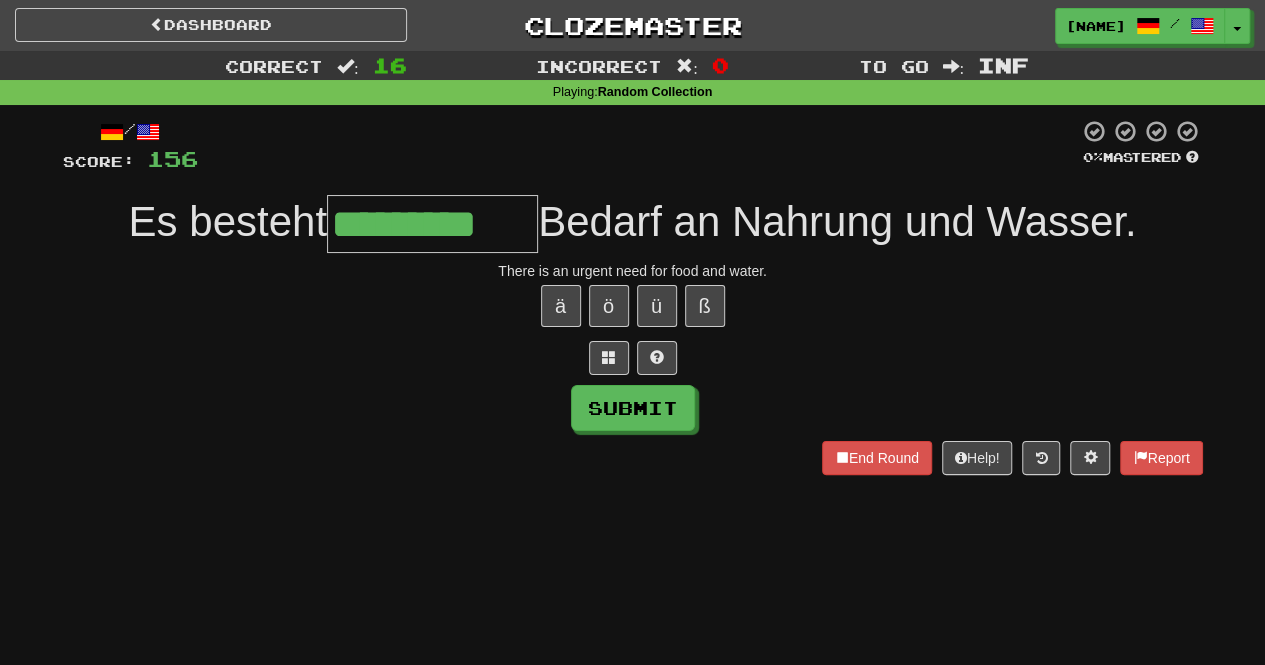scroll, scrollTop: 0, scrollLeft: 0, axis: both 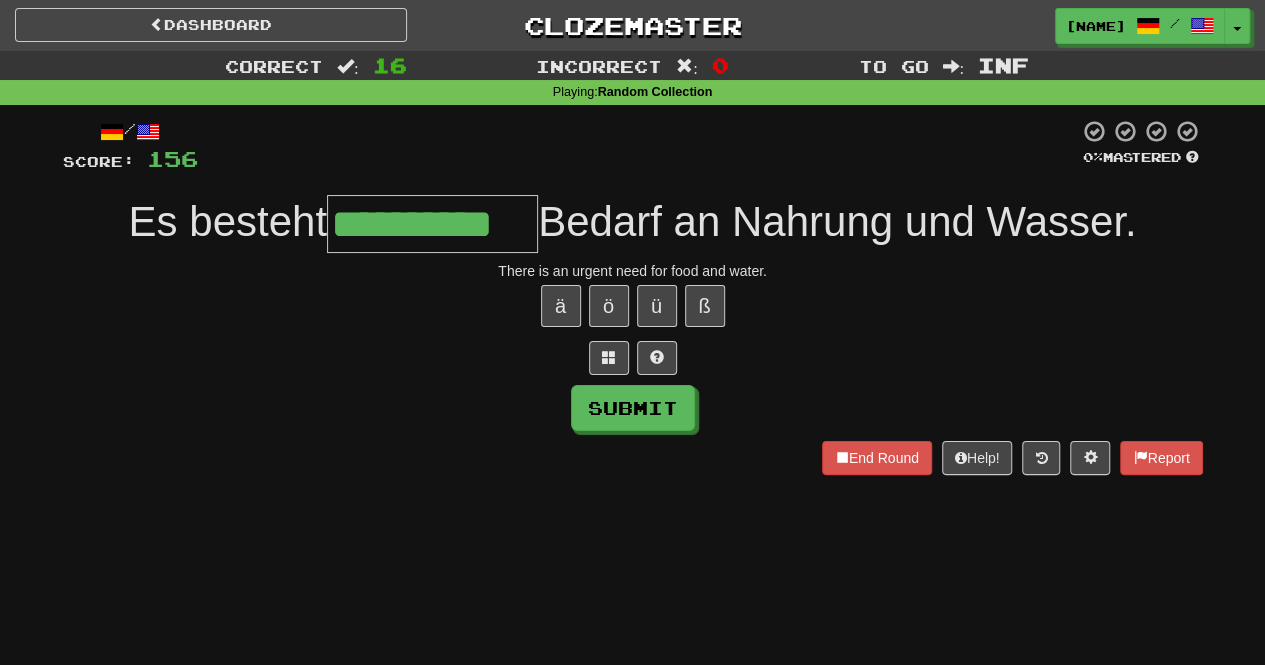 type on "**********" 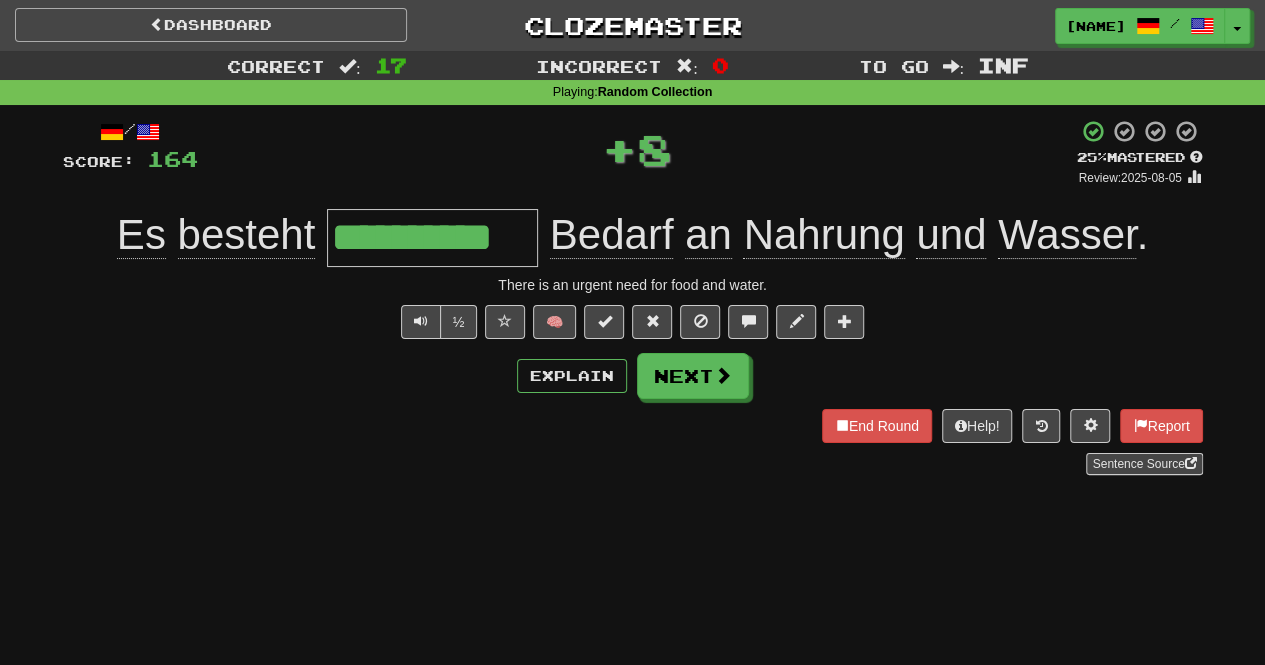 type 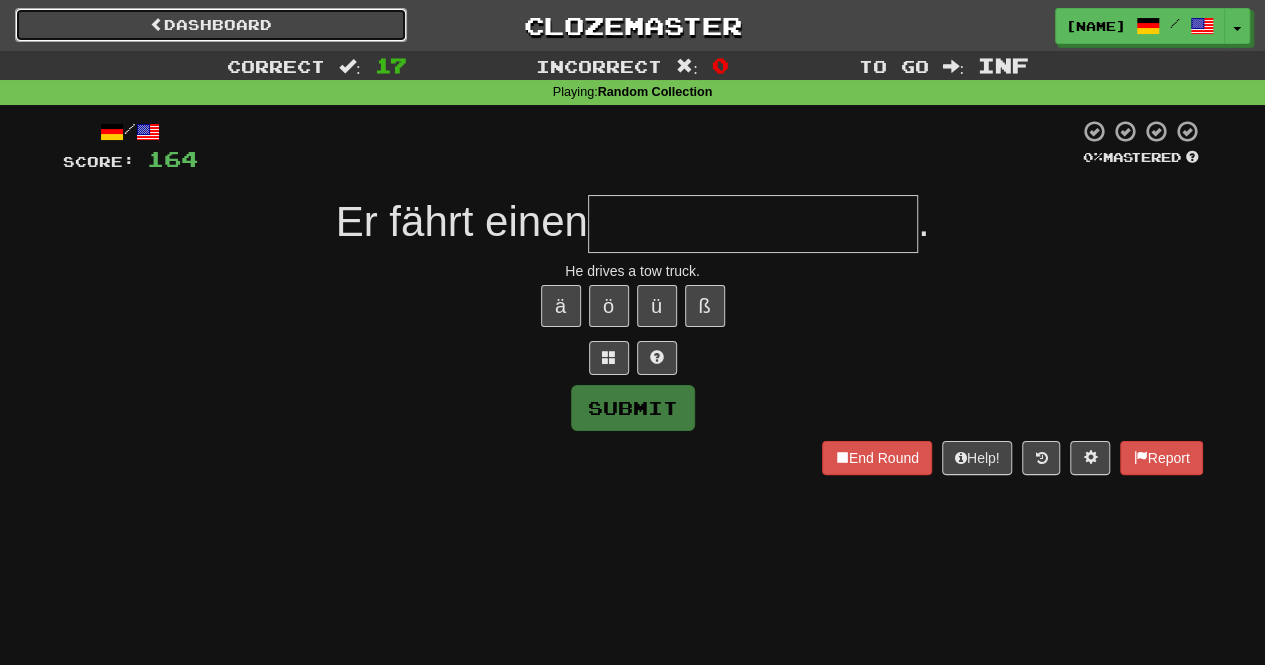 click on "Dashboard" at bounding box center [211, 25] 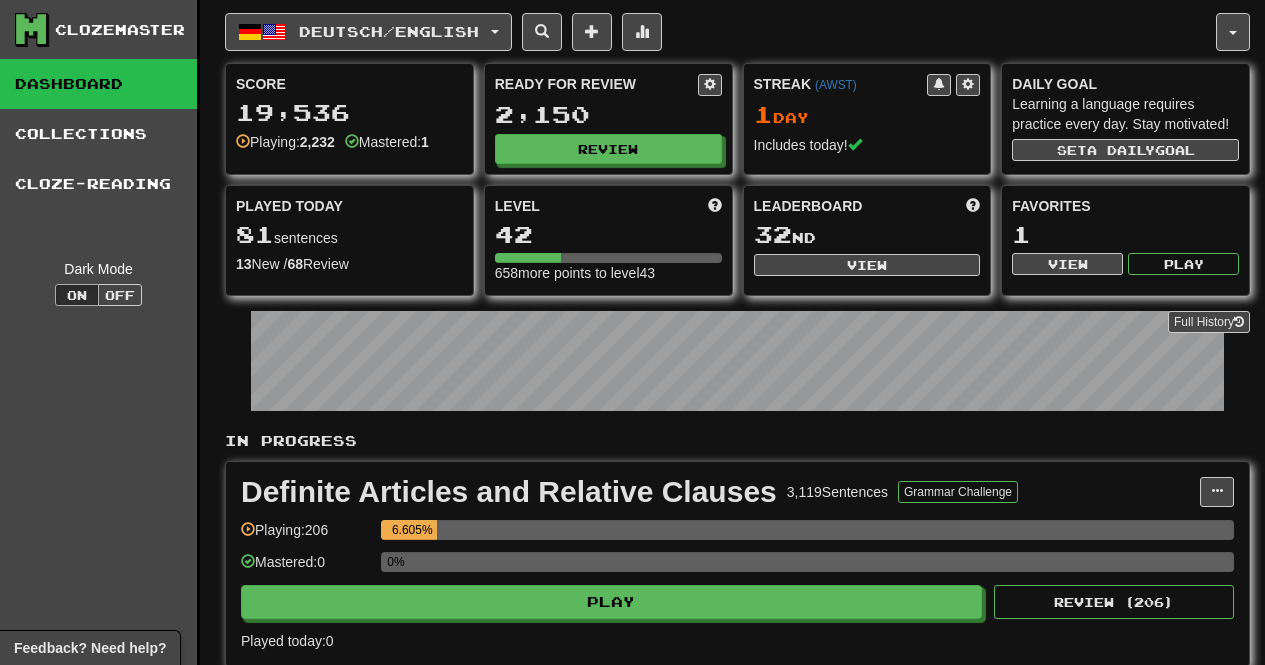 scroll, scrollTop: 0, scrollLeft: 0, axis: both 